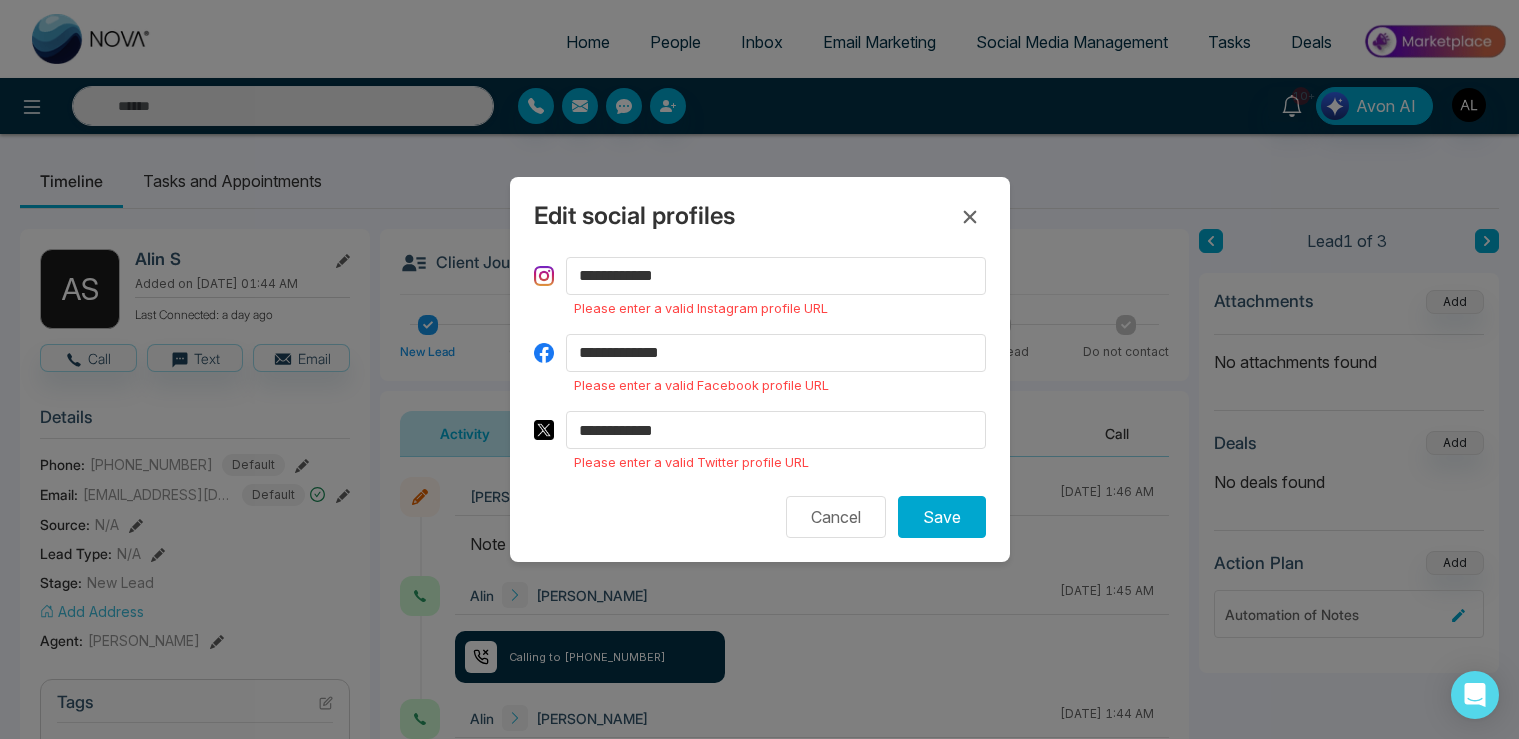 scroll, scrollTop: 528, scrollLeft: 0, axis: vertical 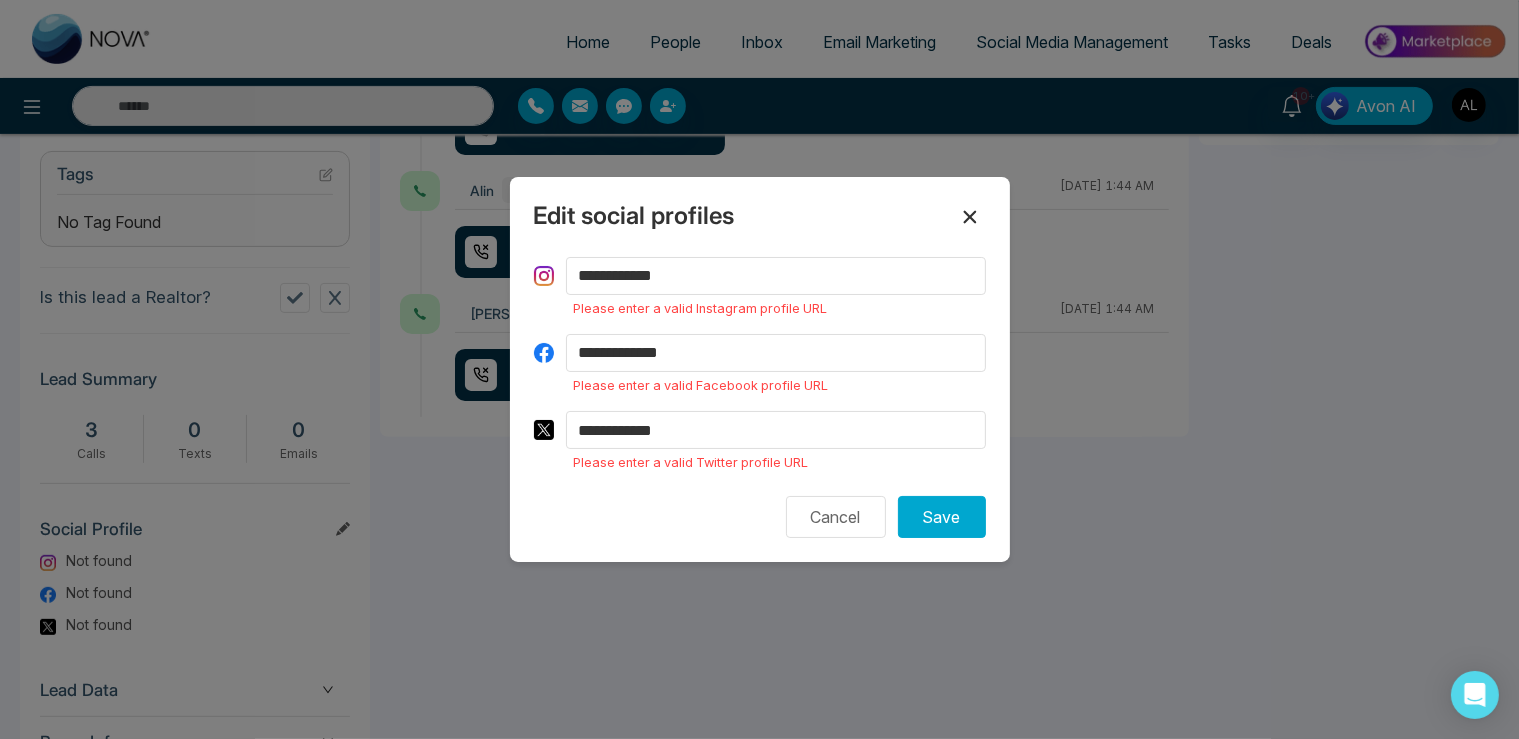 click 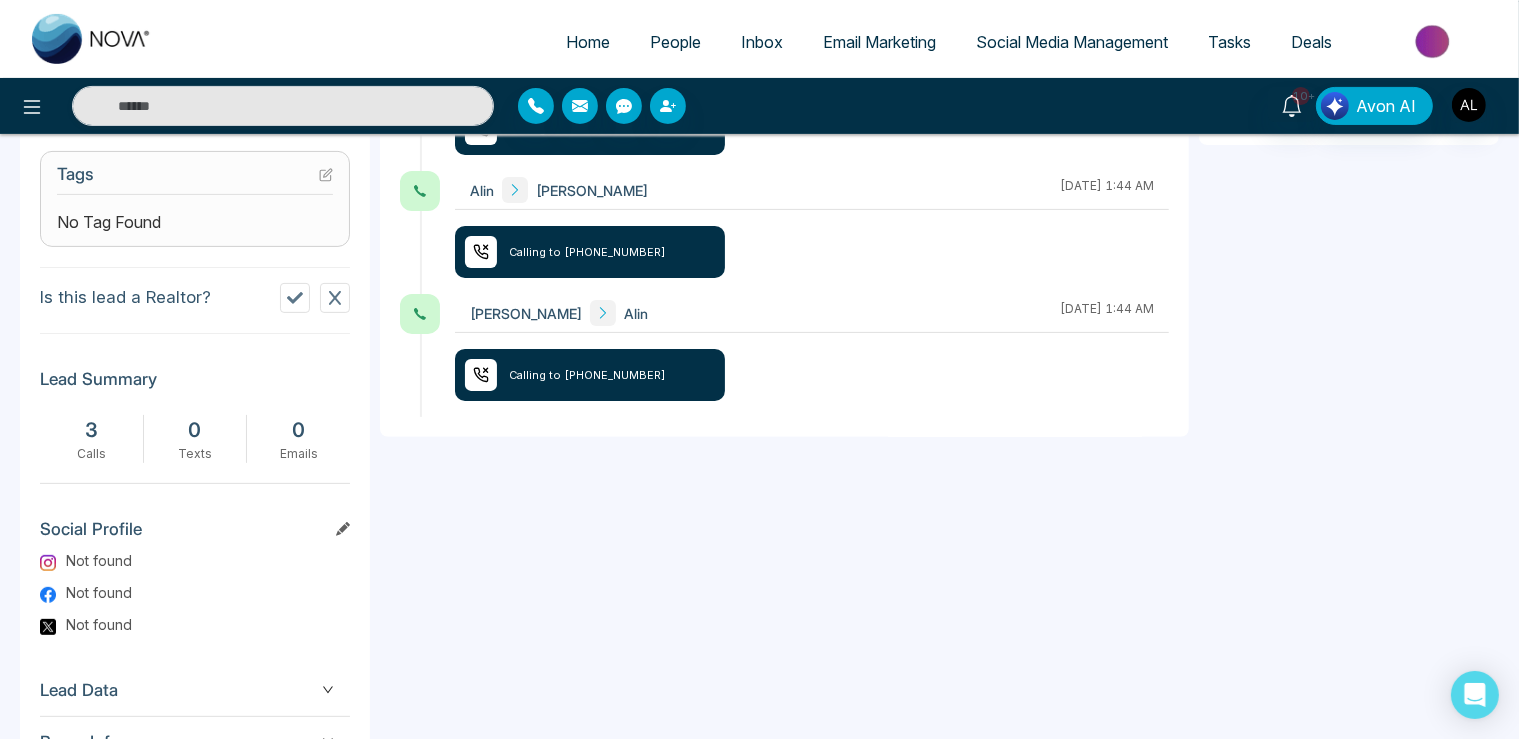 click on "Email Marketing" at bounding box center [879, 42] 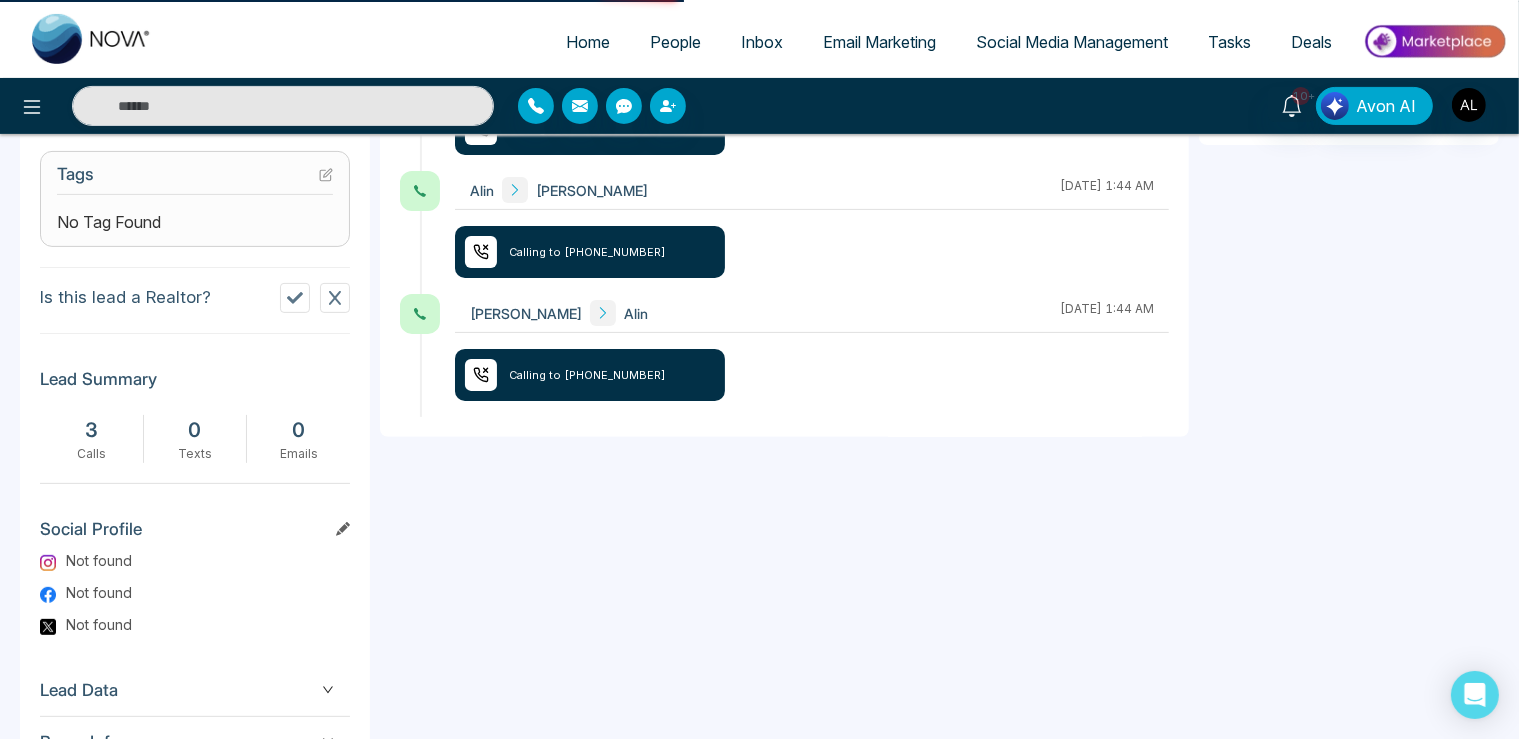 scroll, scrollTop: 0, scrollLeft: 0, axis: both 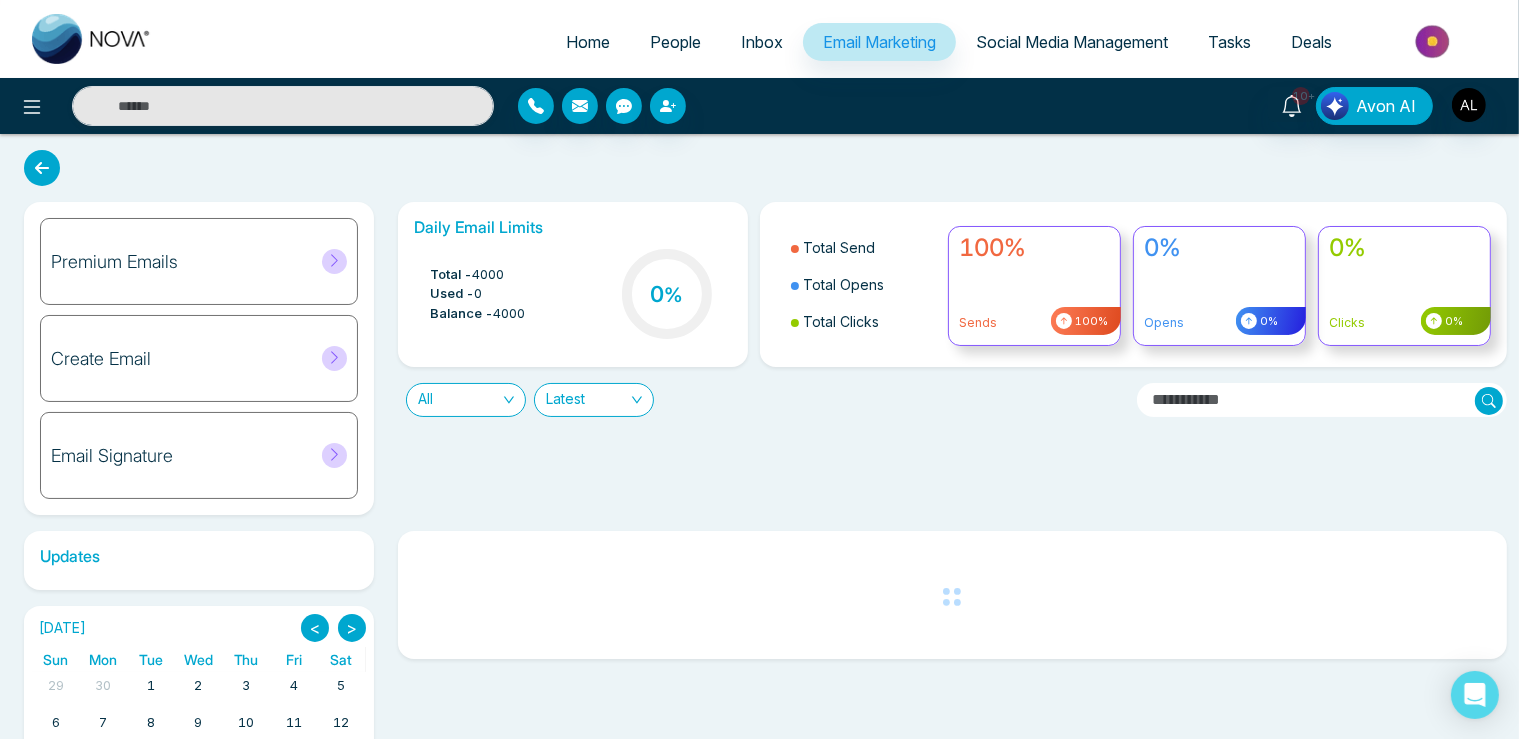 click on "Premium Emails" at bounding box center [199, 261] 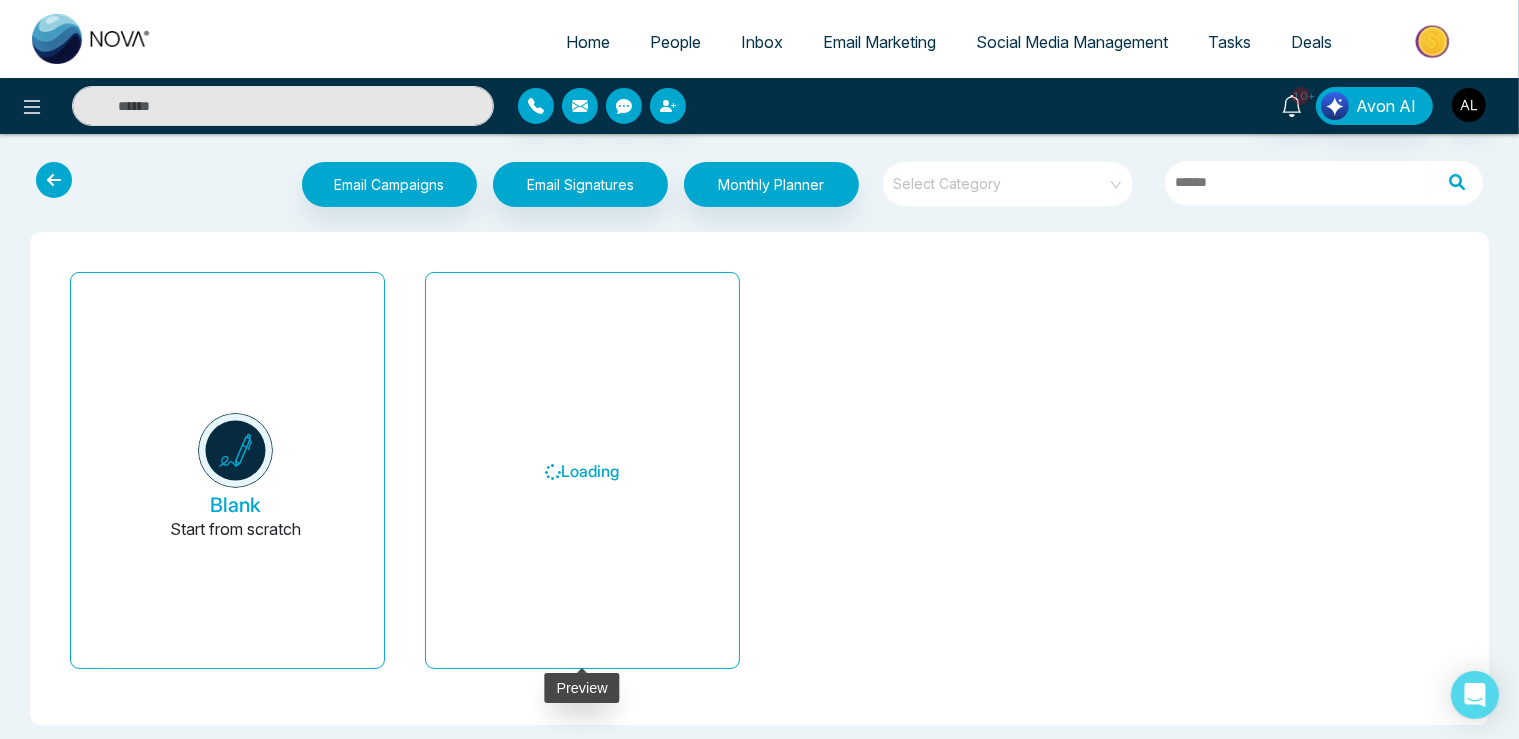 click on "Loading" at bounding box center (582, 471) 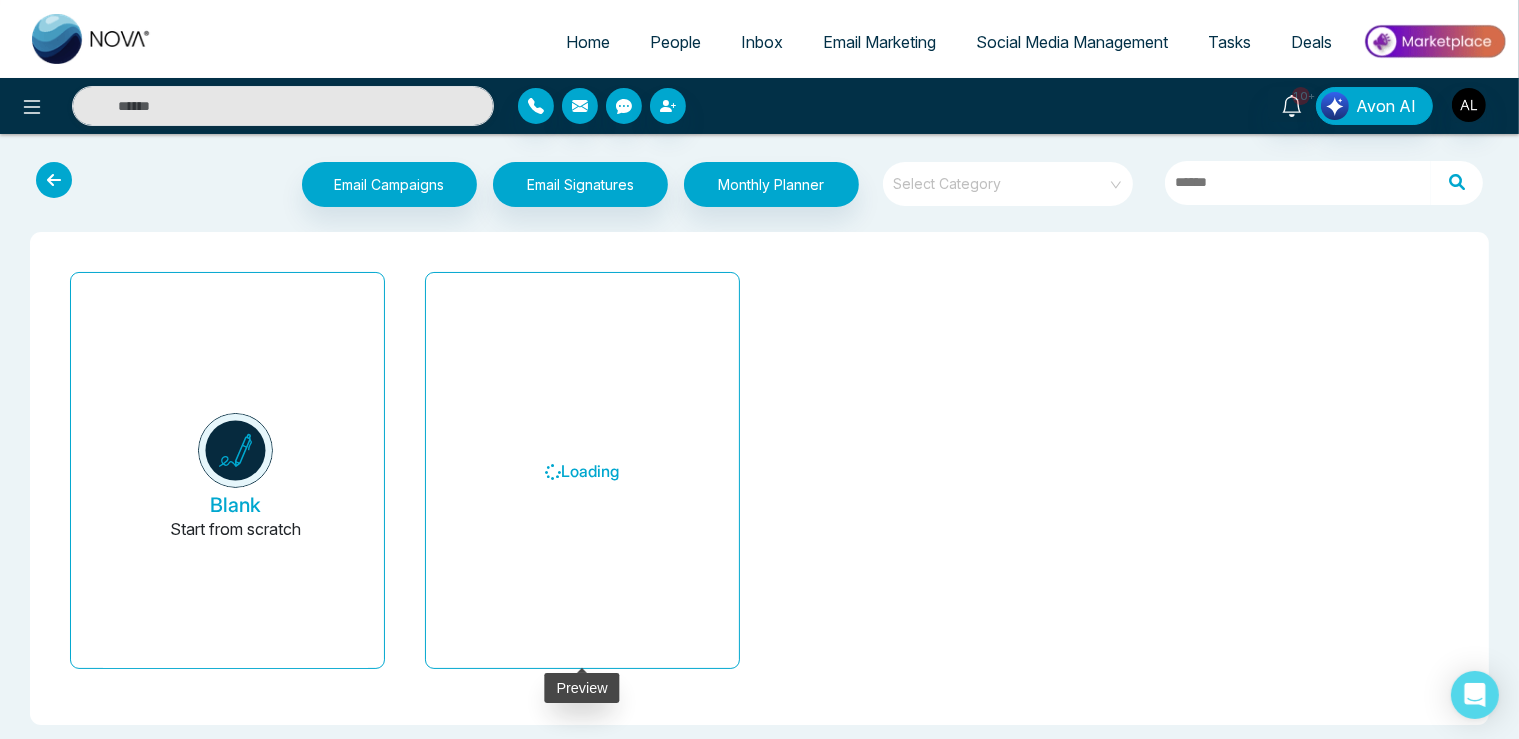 click on "Loading" at bounding box center [582, 471] 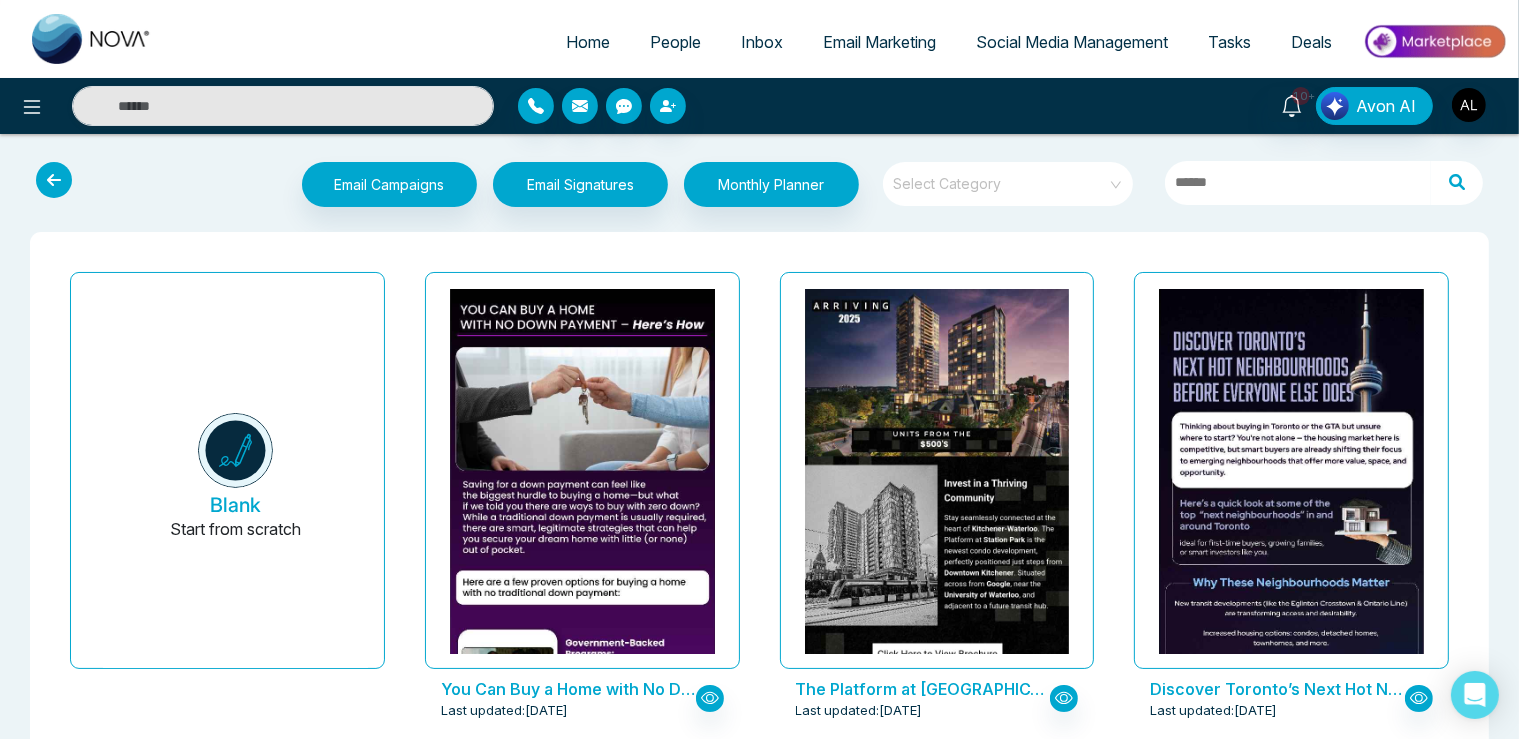 click at bounding box center (582, 471) 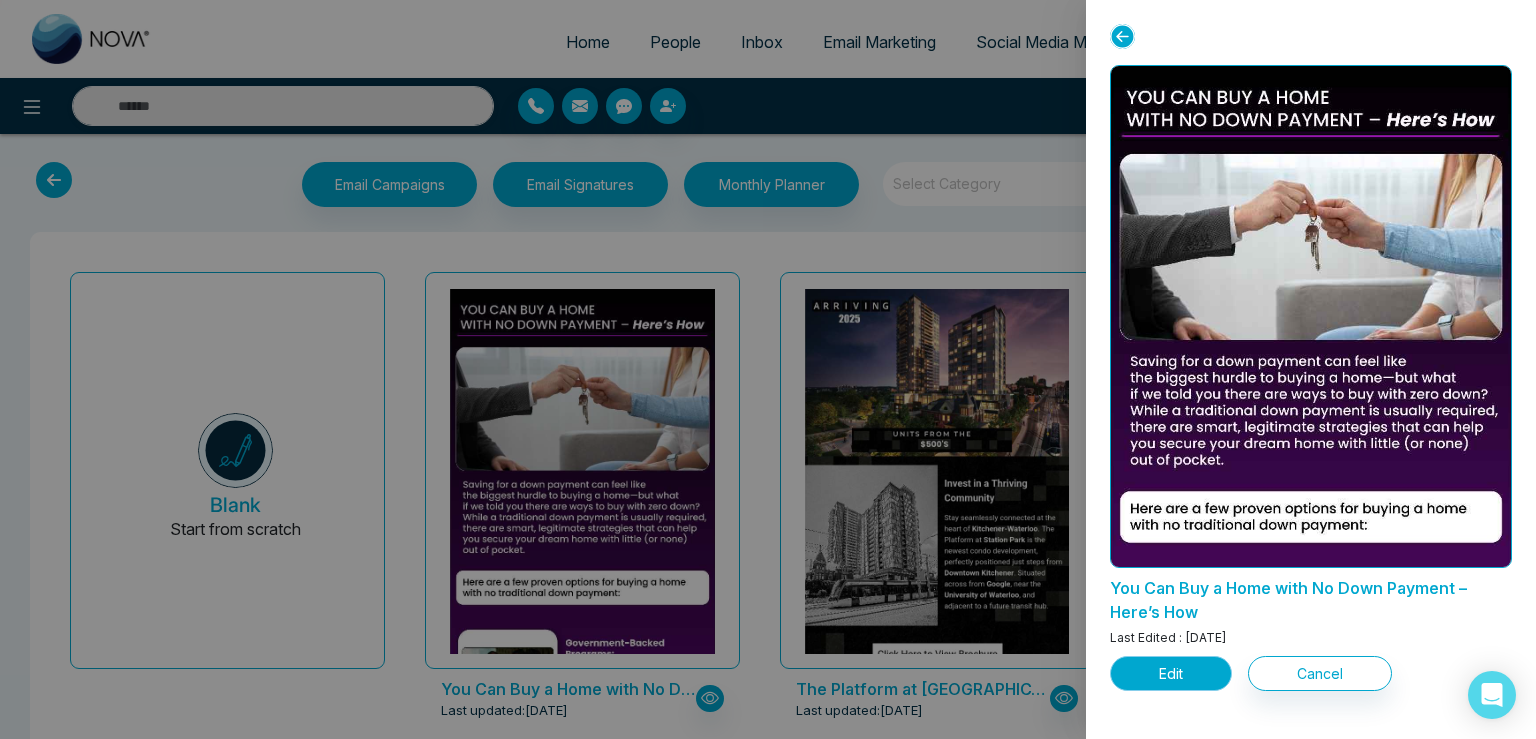 click on "Edit" at bounding box center (1171, 673) 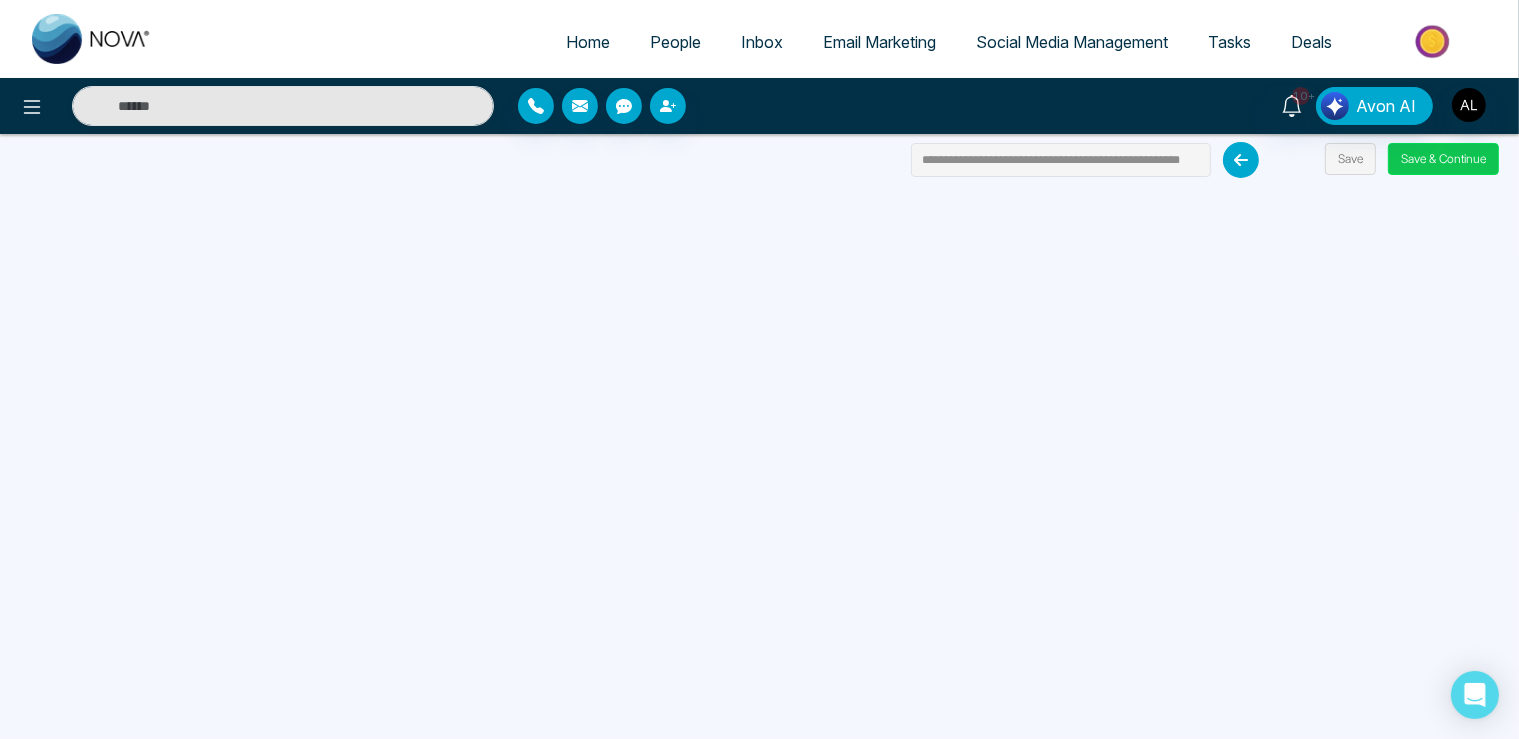 click on "Save & Continue" at bounding box center (1443, 159) 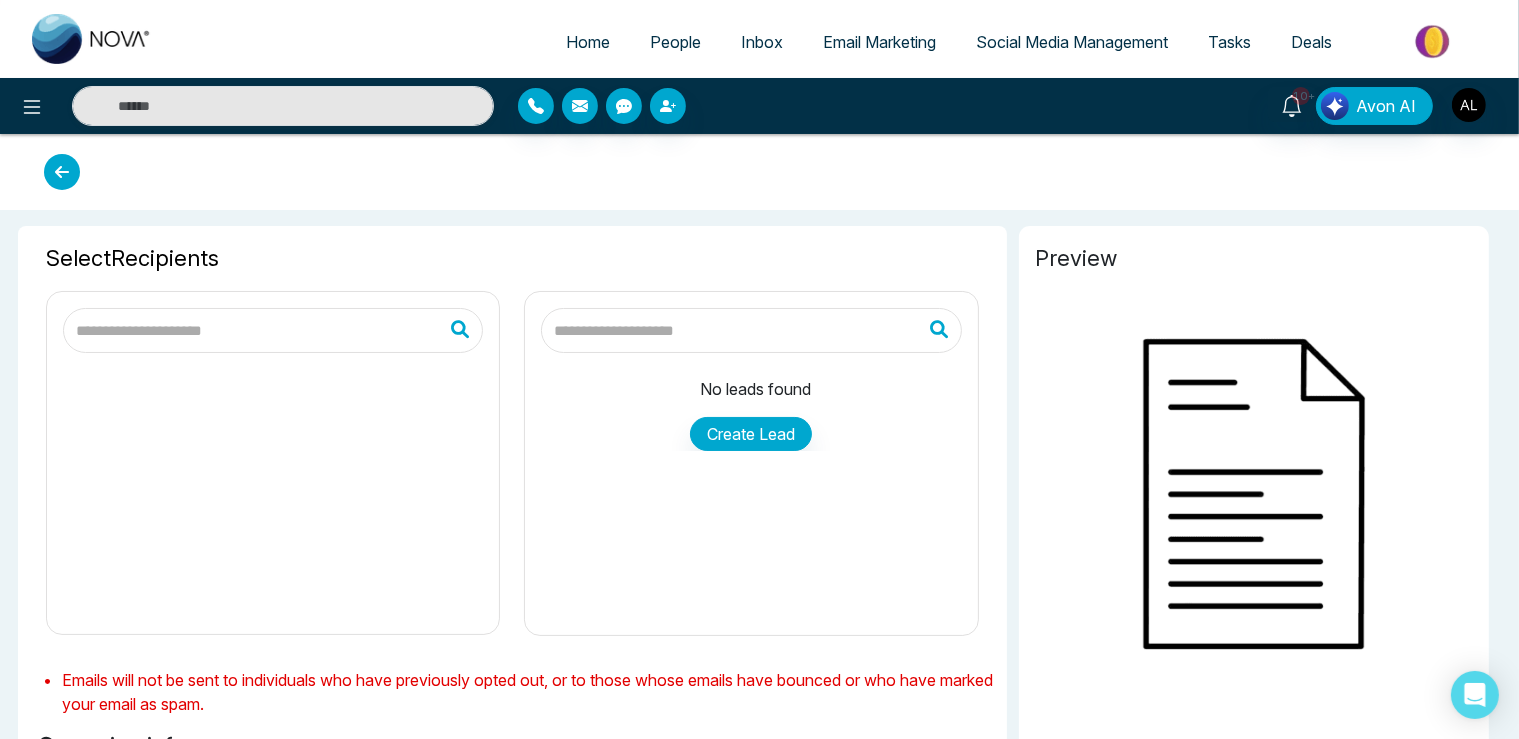 type on "**********" 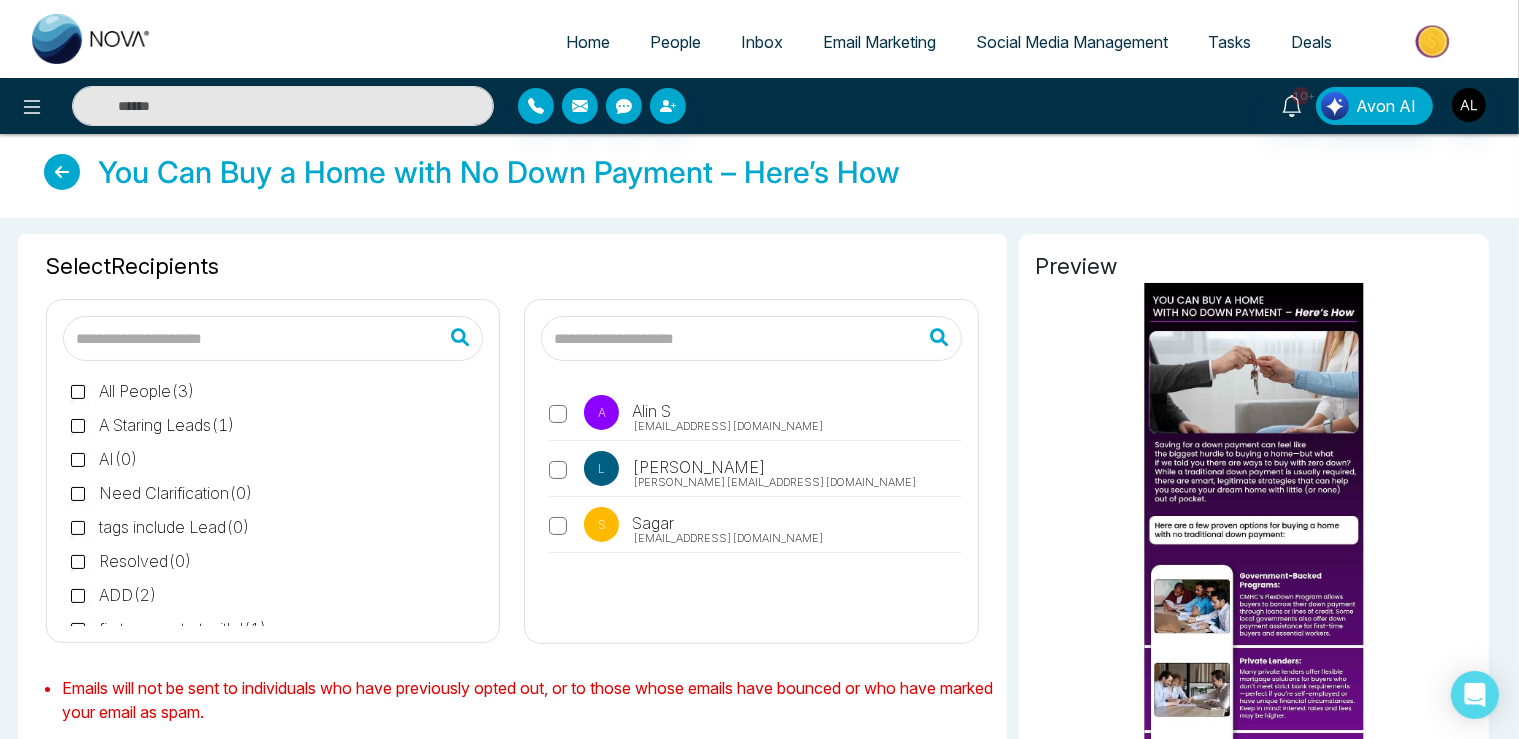 click on "Resolved  ( 0 )" at bounding box center (131, 561) 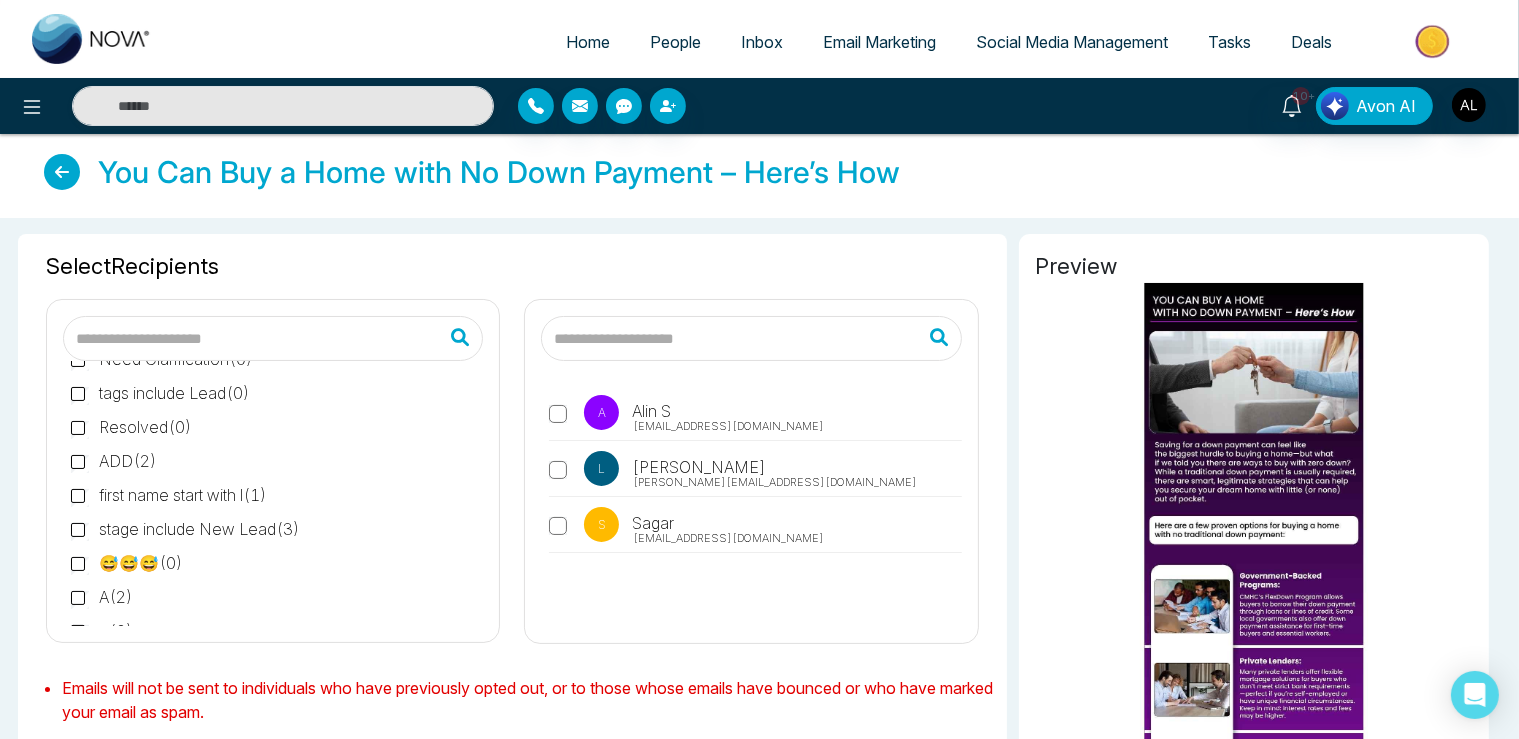 scroll, scrollTop: 156, scrollLeft: 0, axis: vertical 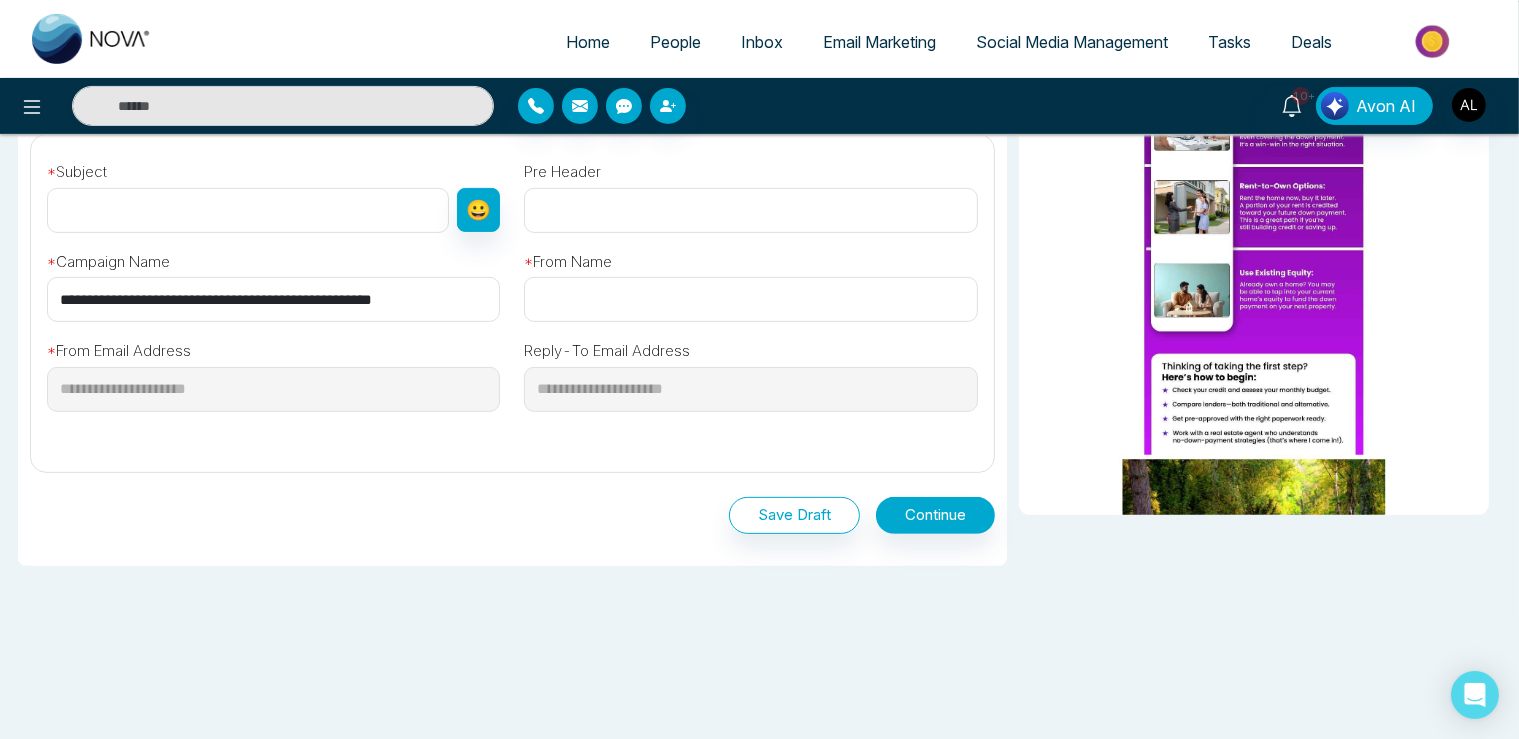 drag, startPoint x: 59, startPoint y: 304, endPoint x: 566, endPoint y: 294, distance: 507.0986 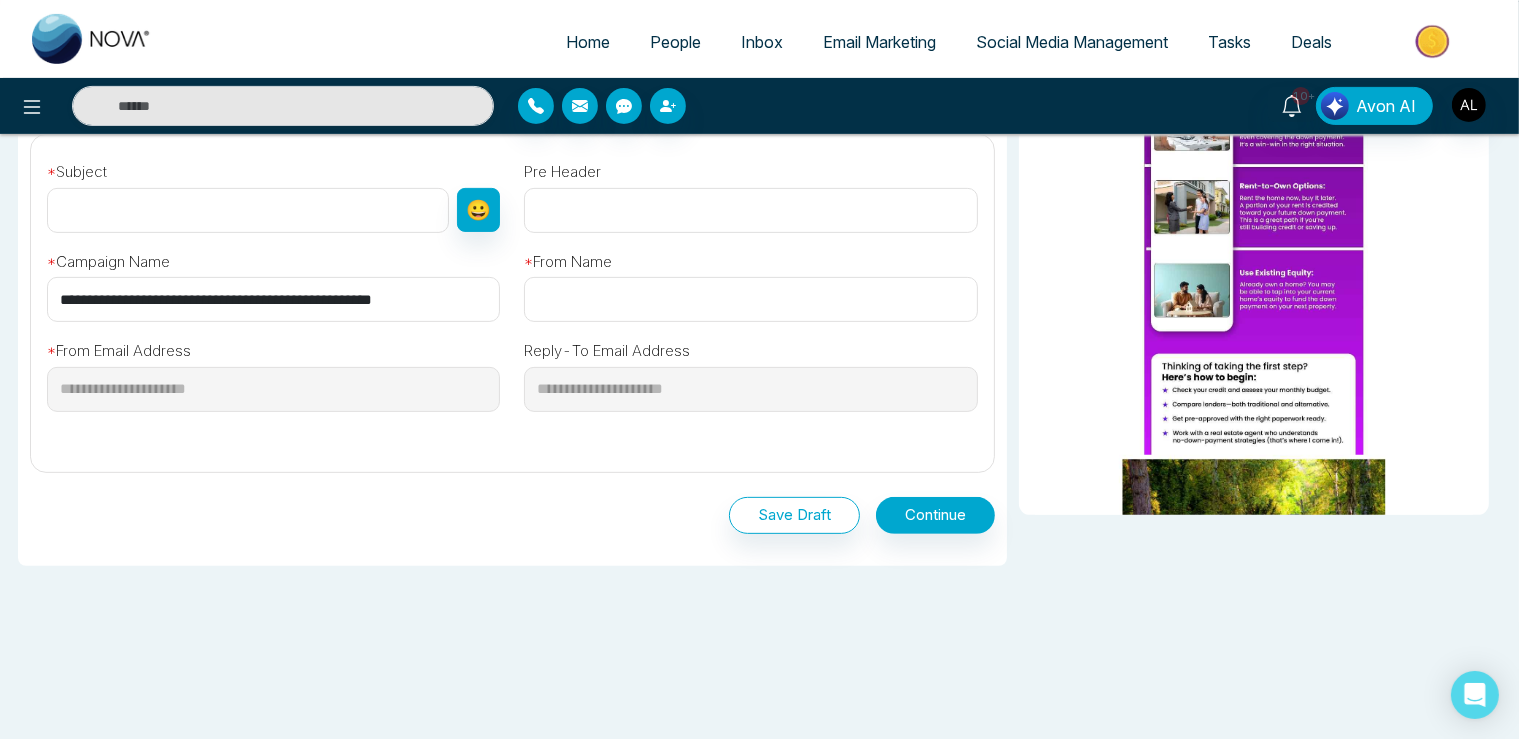 click on "**********" at bounding box center (512, 295) 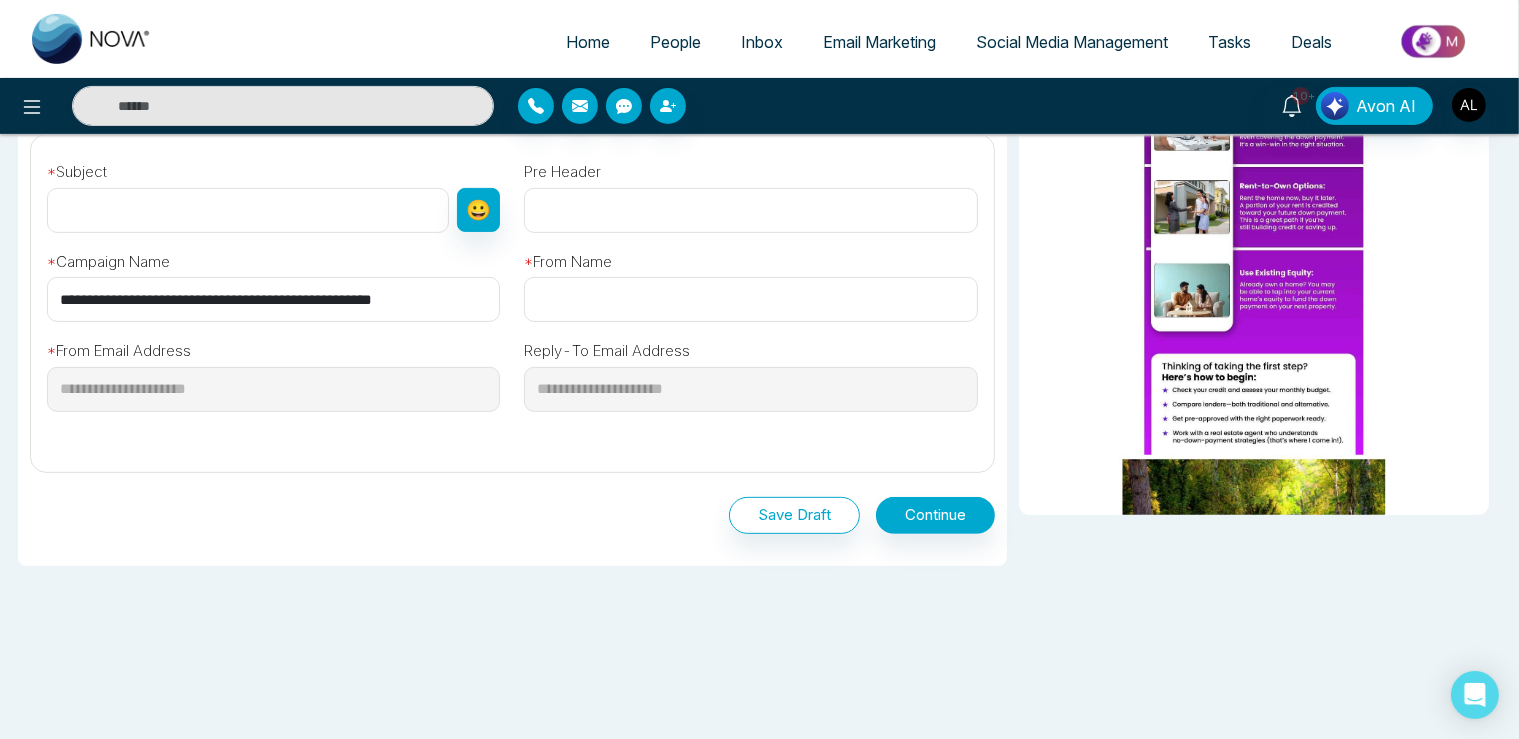 click at bounding box center (750, 299) 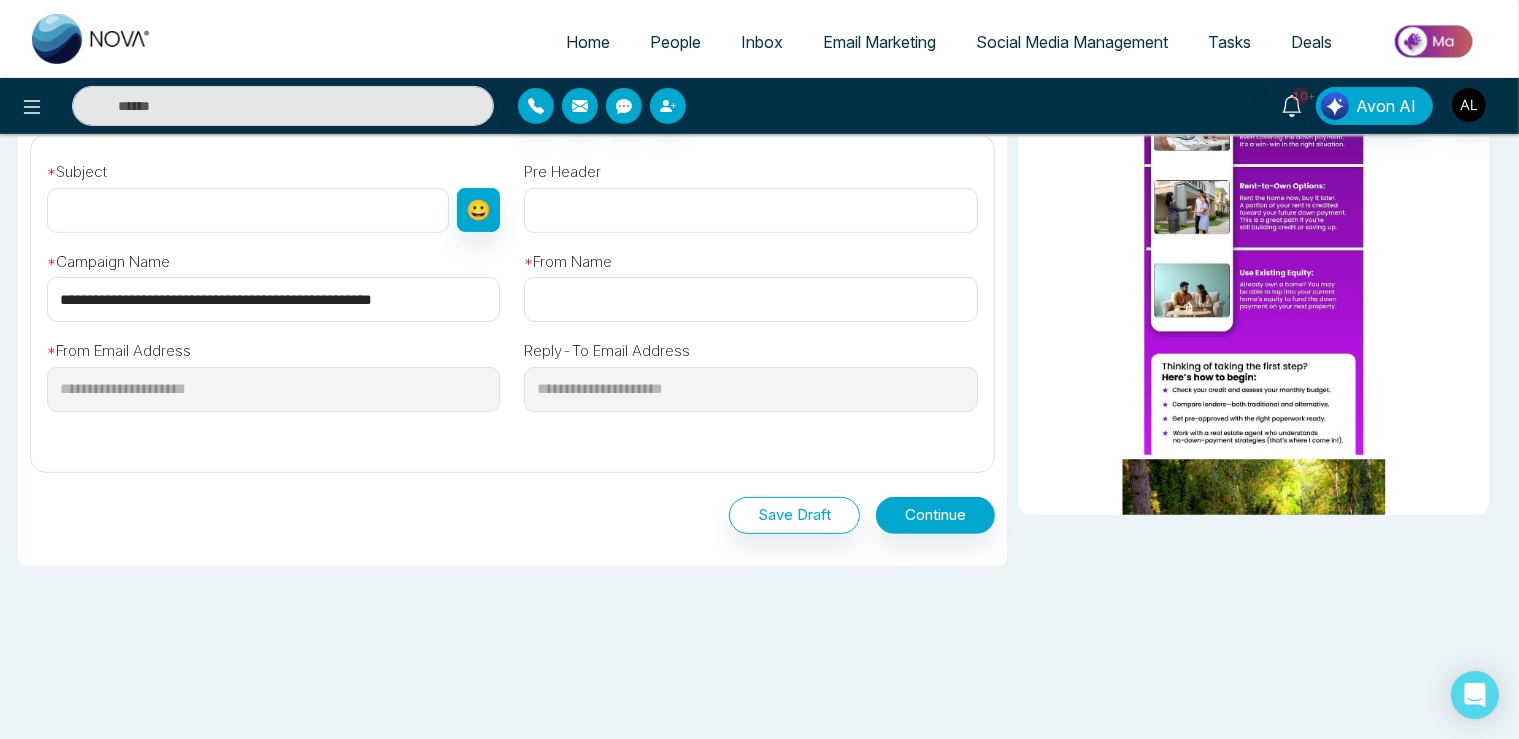 click at bounding box center (750, 299) 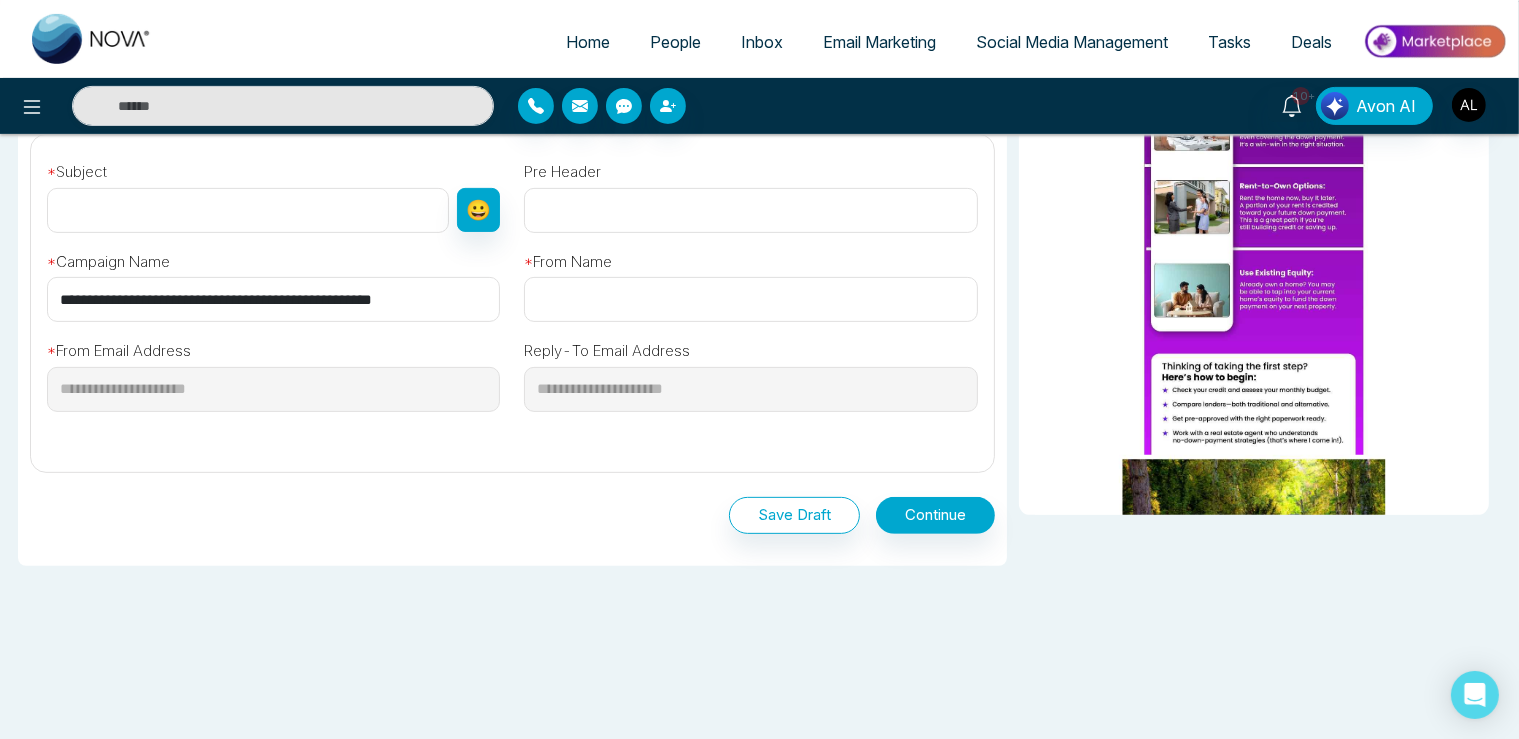paste on "**********" 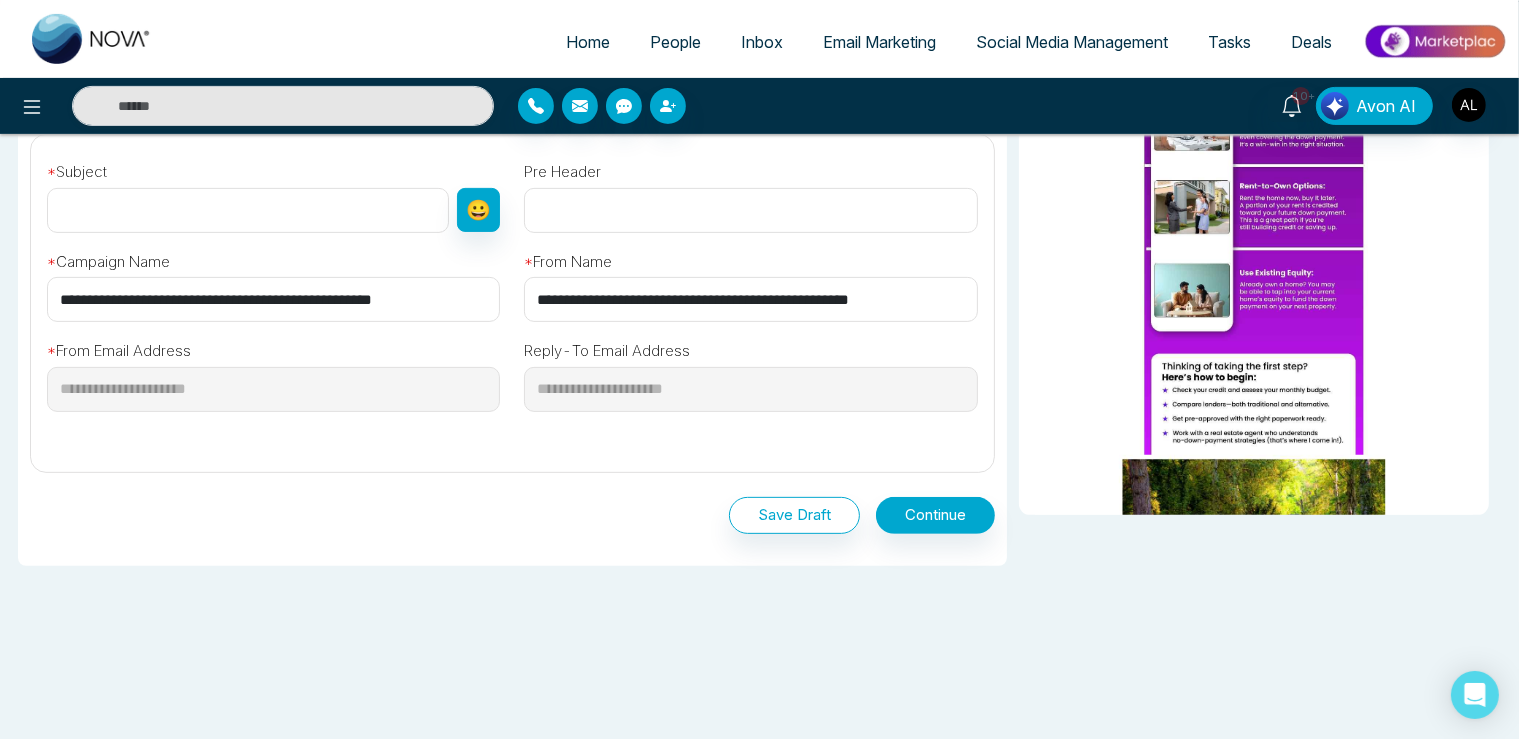 type on "**********" 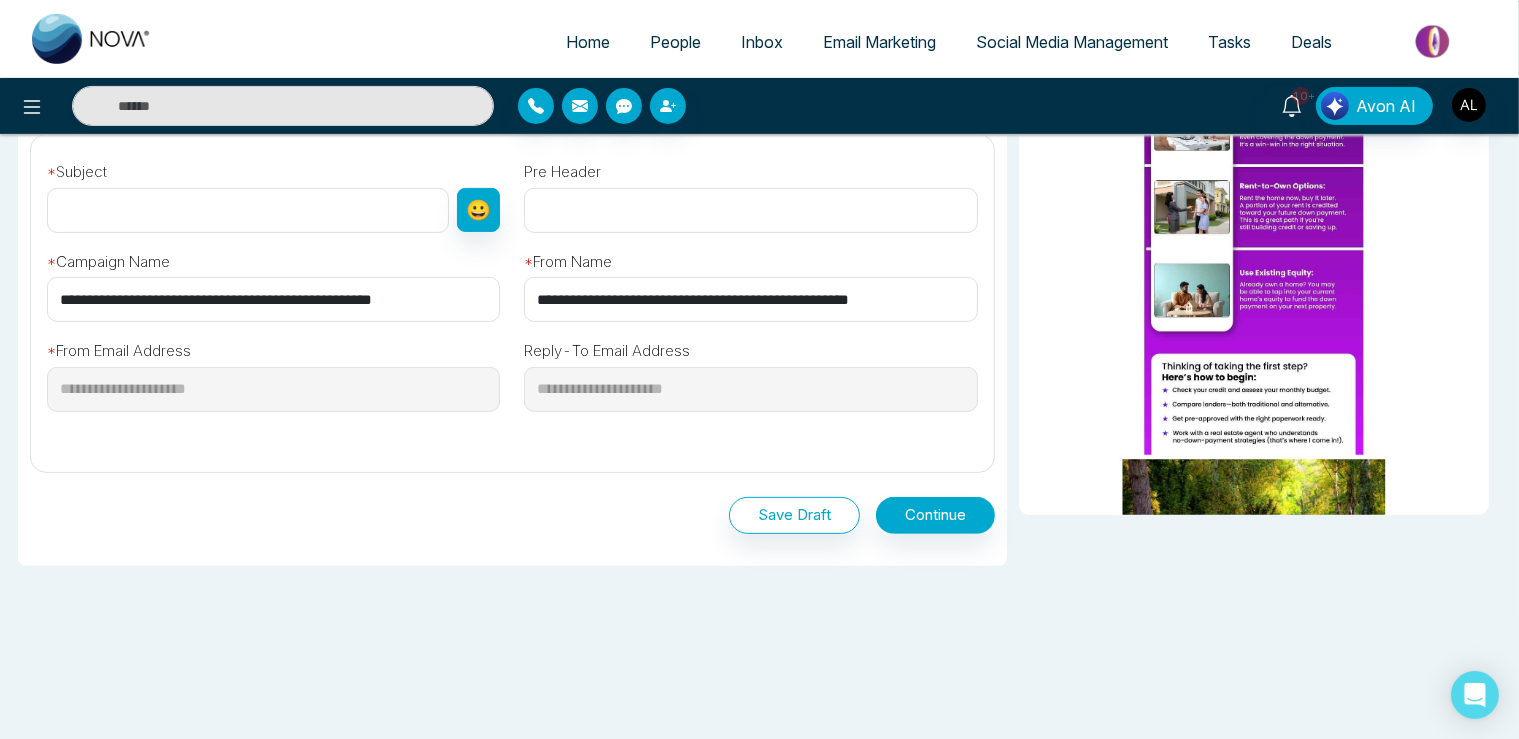 click at bounding box center [248, 210] 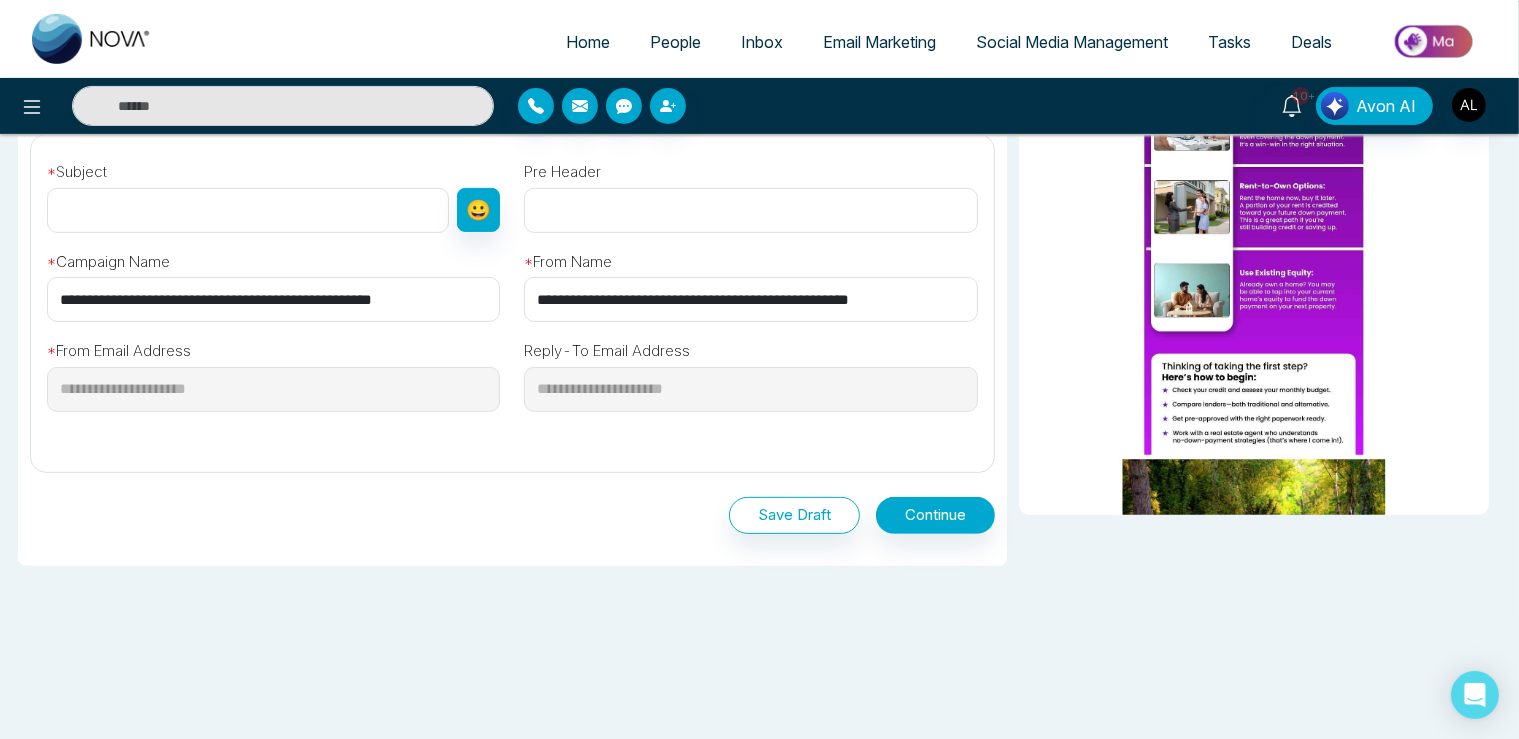 paste on "**********" 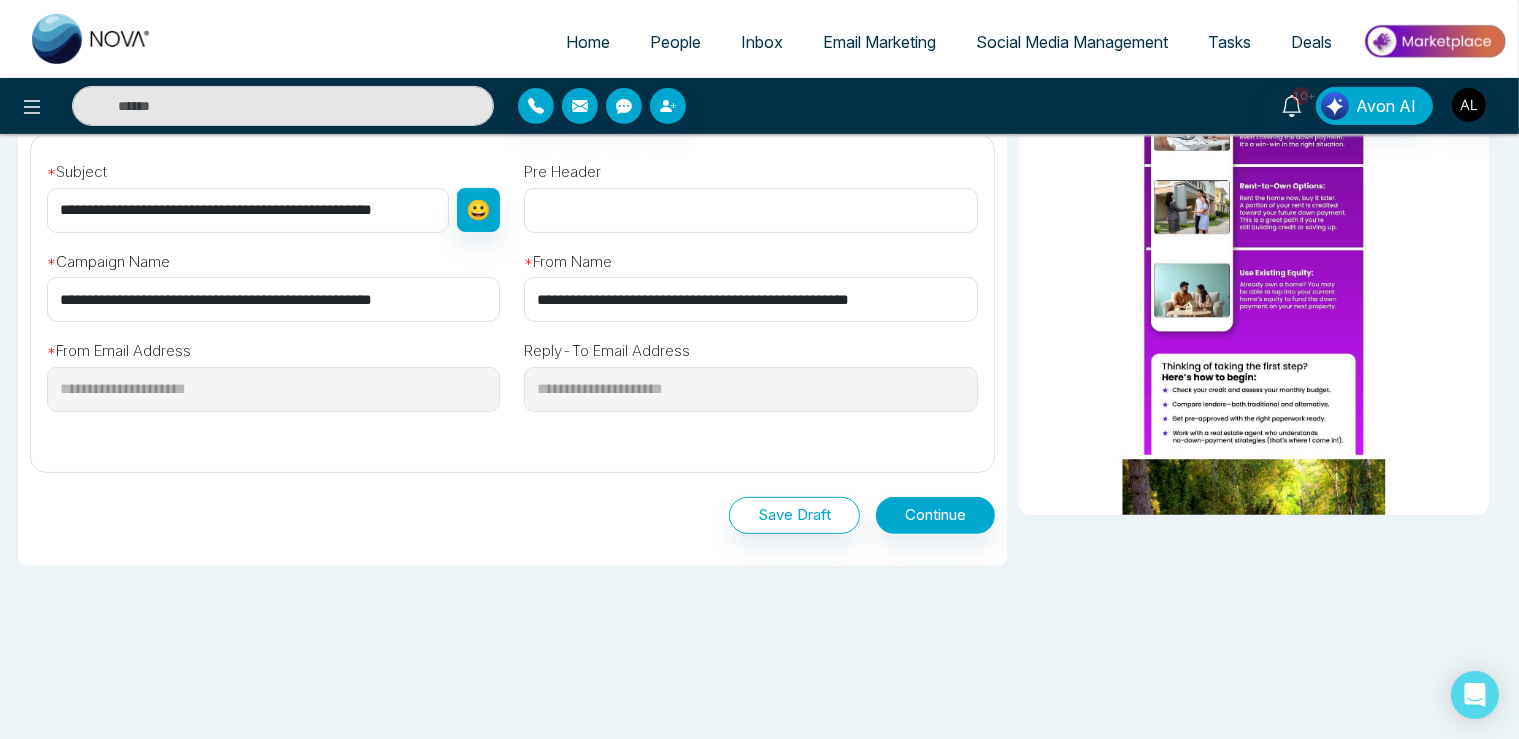 scroll, scrollTop: 0, scrollLeft: 37, axis: horizontal 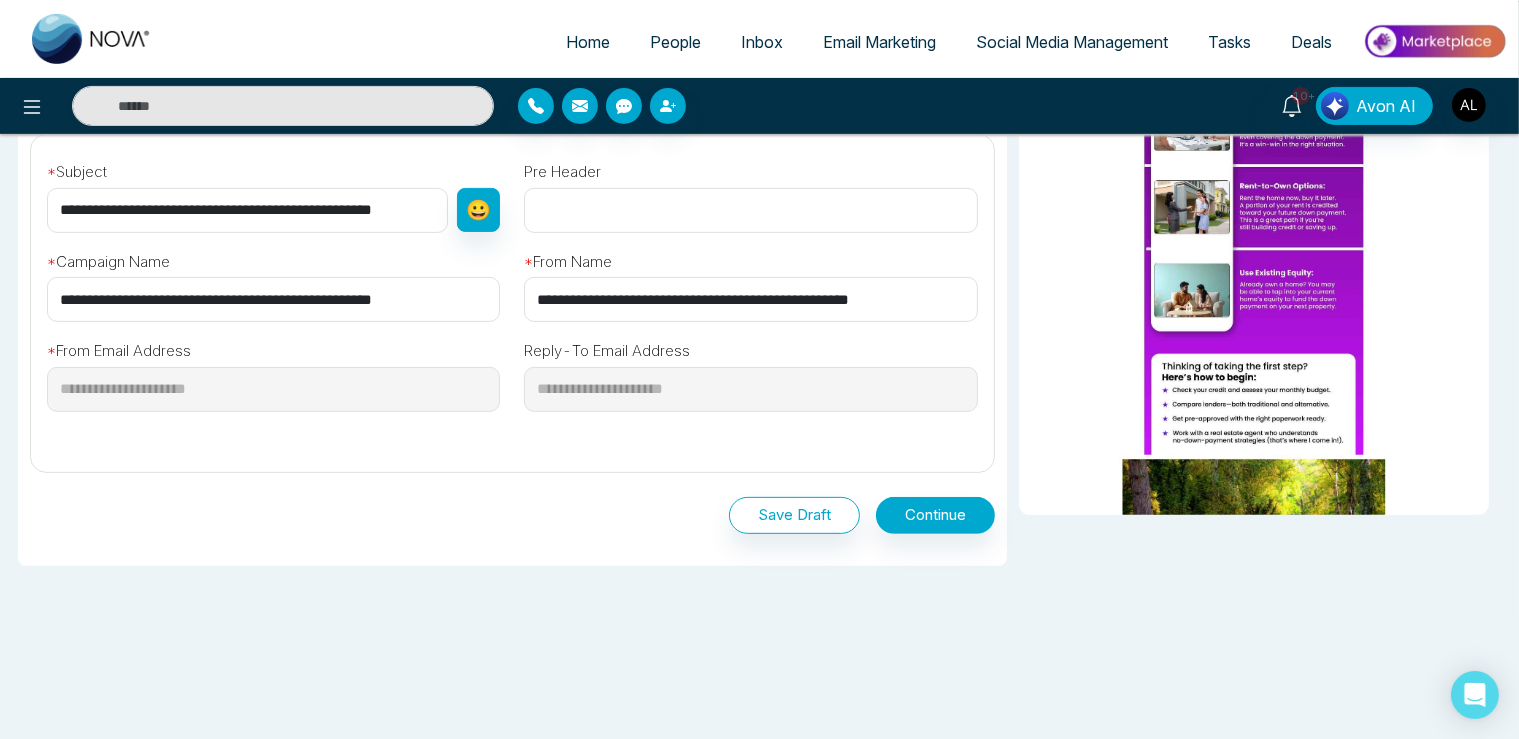 type on "**********" 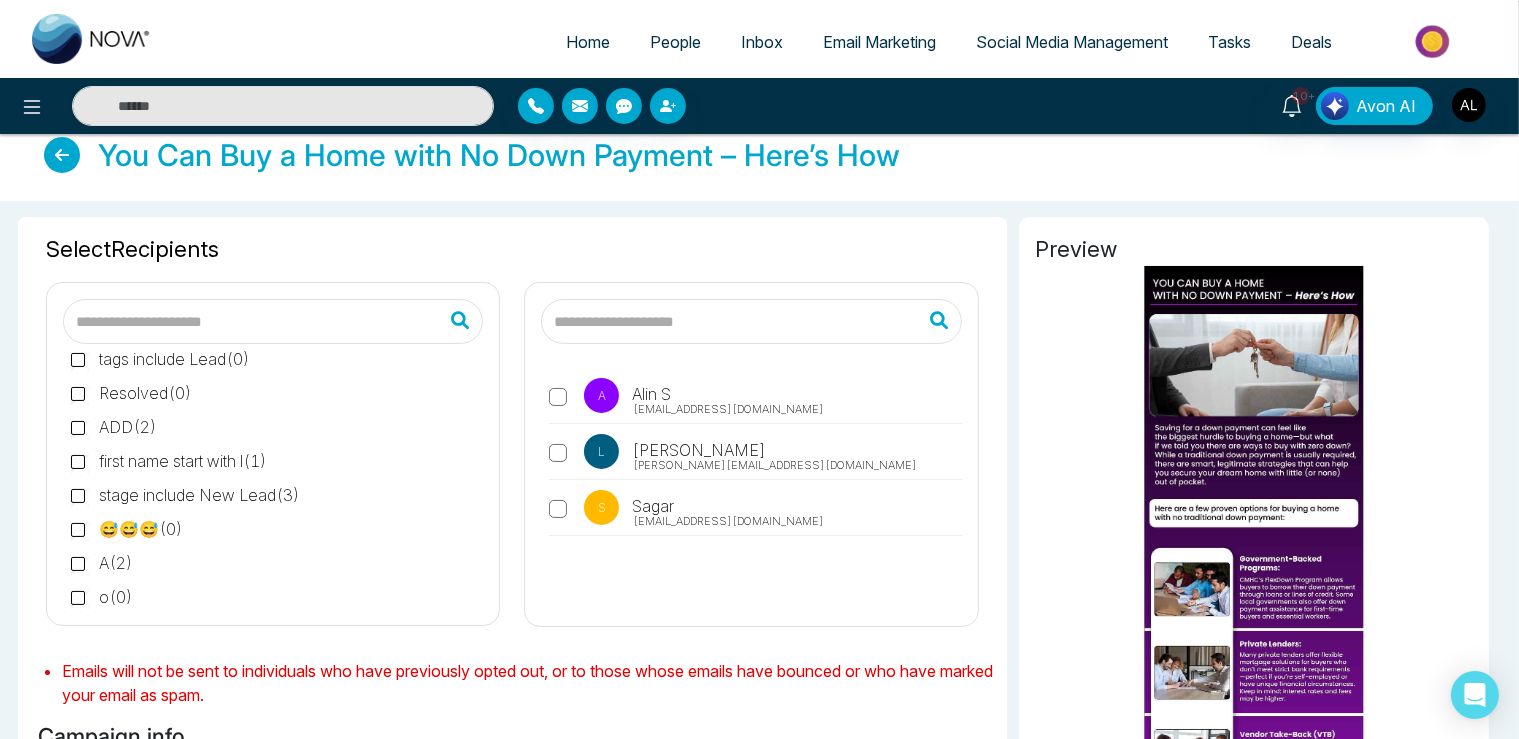 scroll, scrollTop: 0, scrollLeft: 0, axis: both 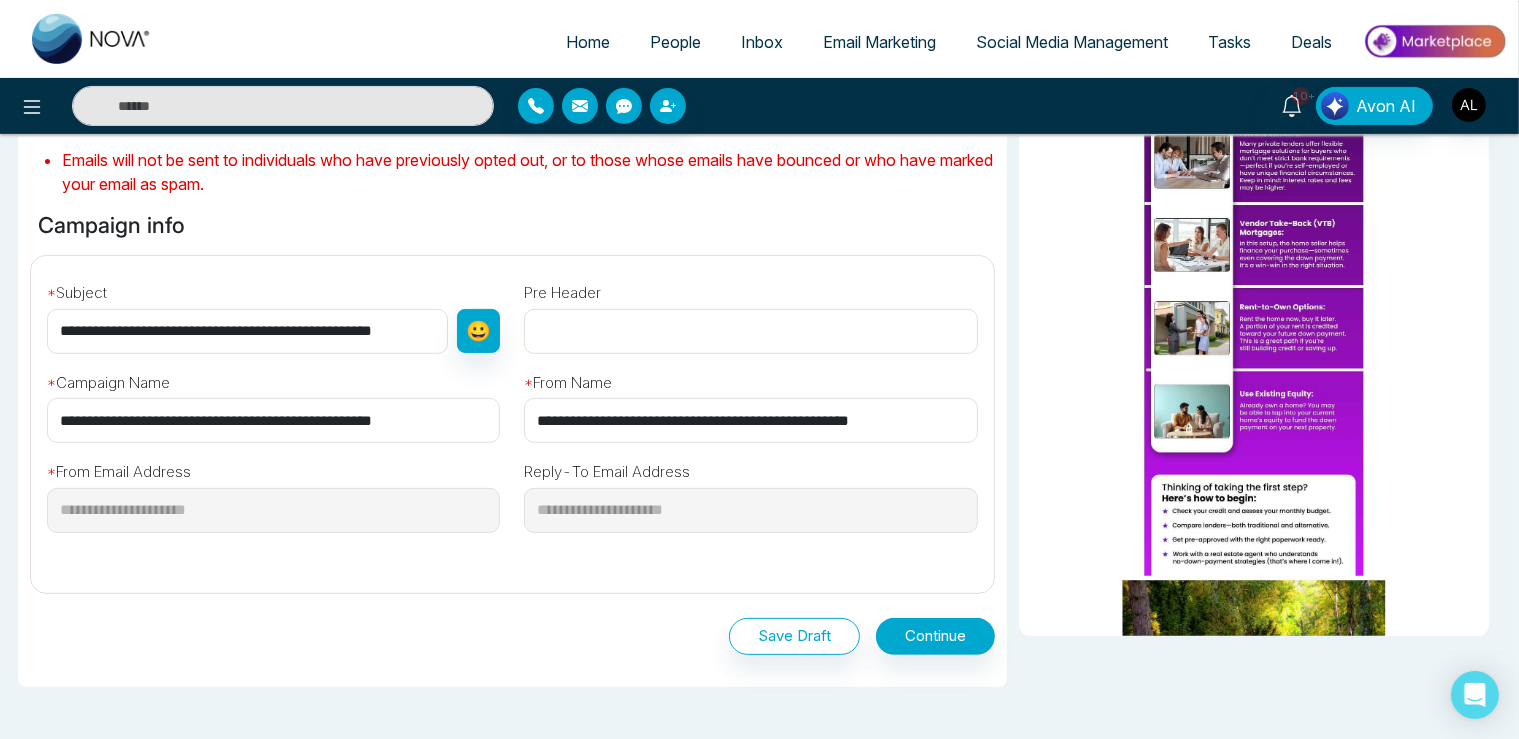 click on "**********" at bounding box center (273, 420) 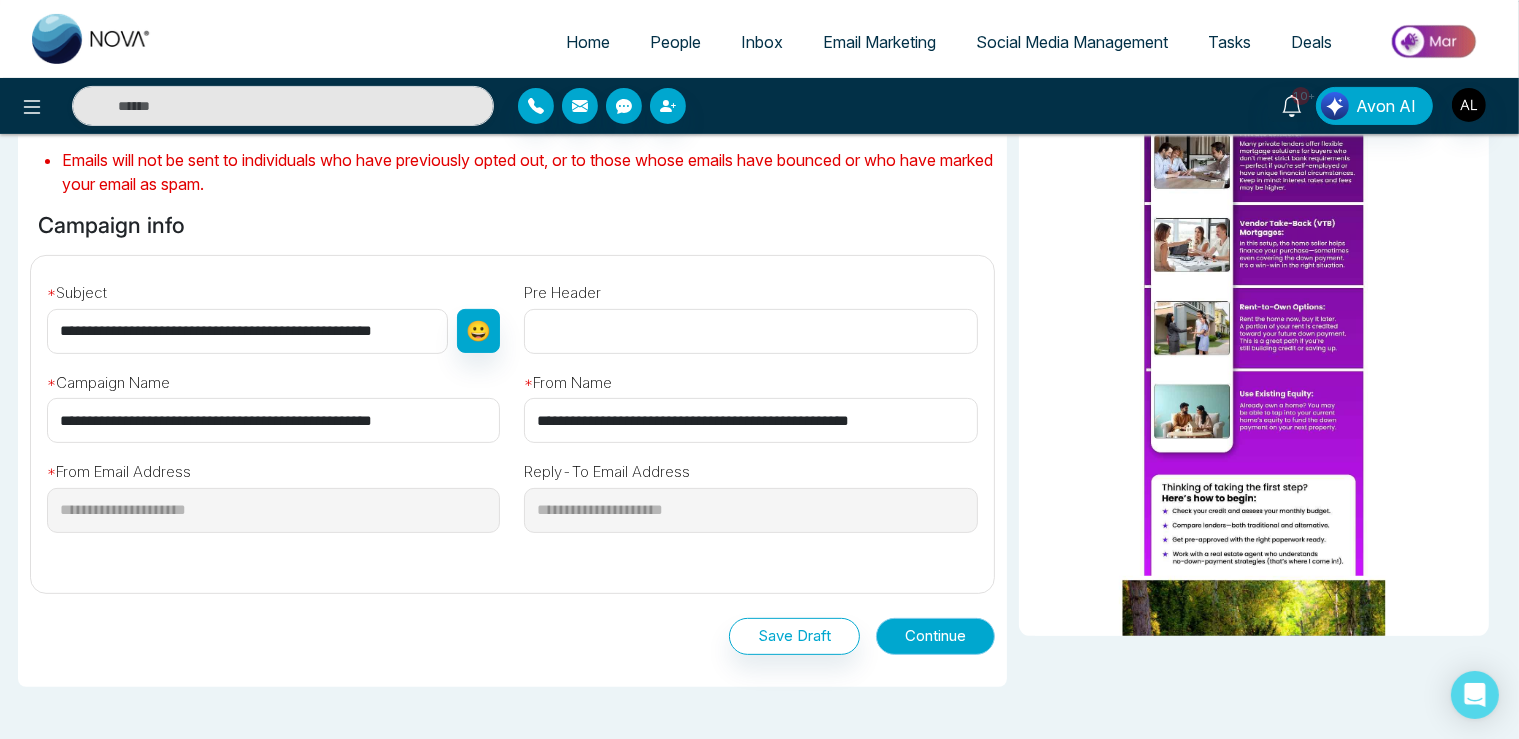 click on "Continue" at bounding box center [935, 636] 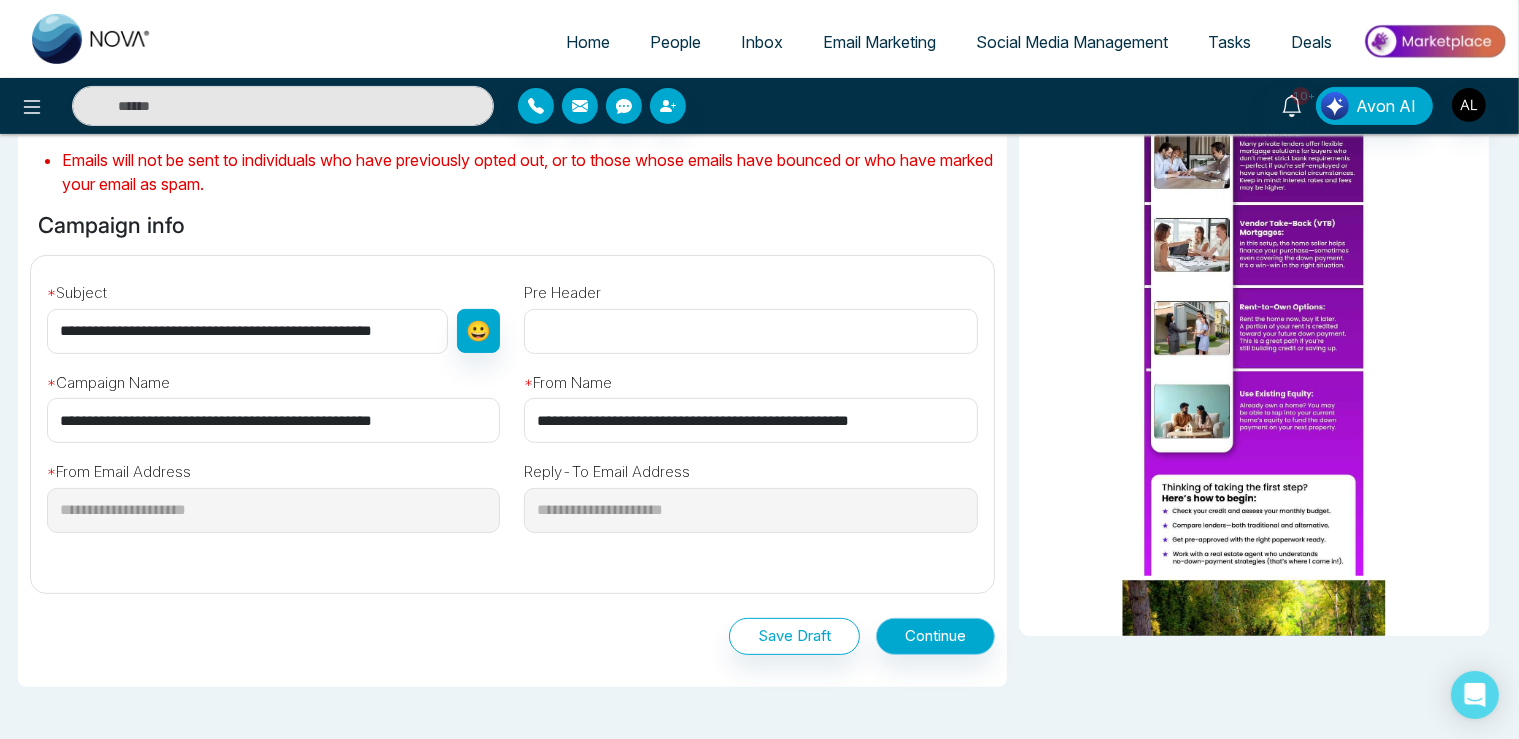 scroll, scrollTop: 0, scrollLeft: 0, axis: both 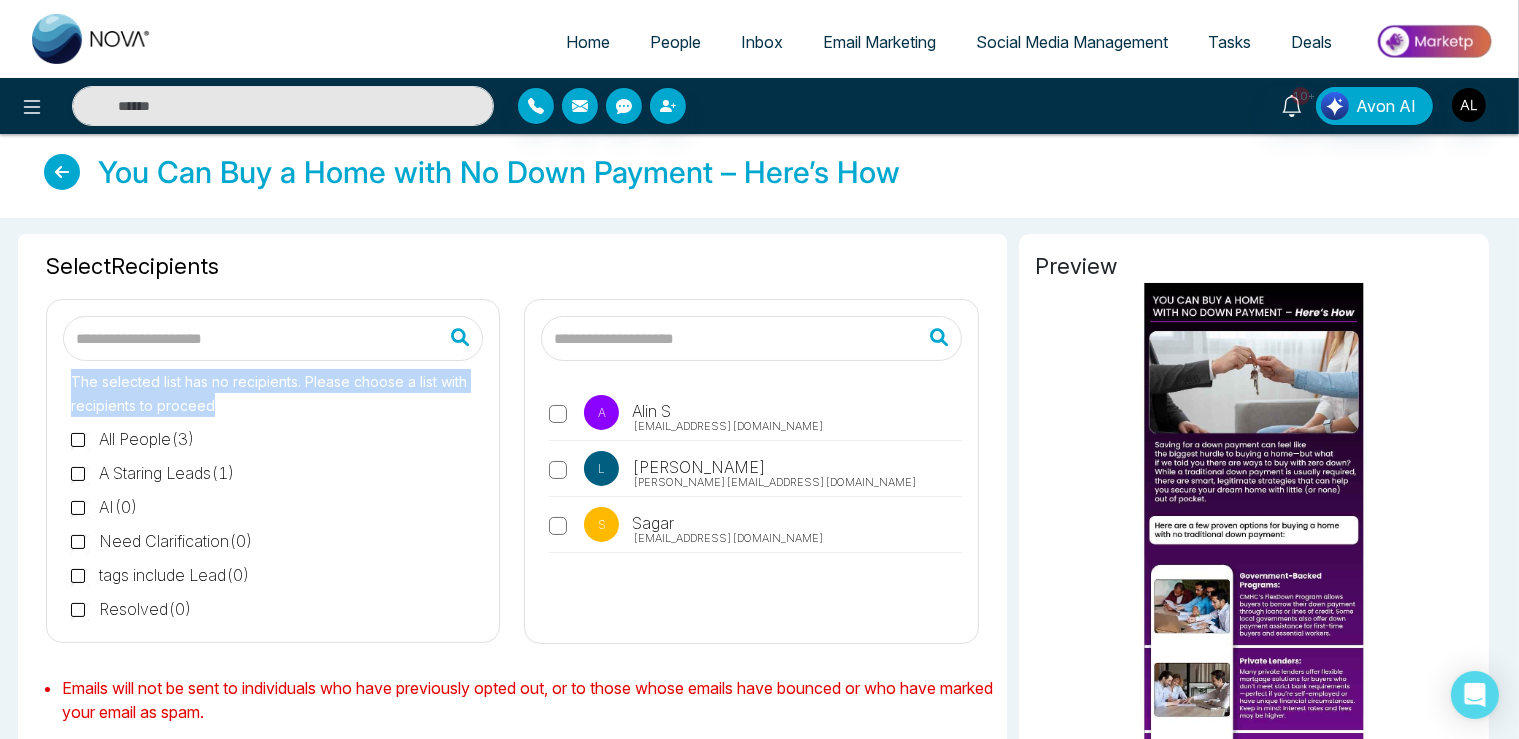 drag, startPoint x: 66, startPoint y: 380, endPoint x: 226, endPoint y: 414, distance: 163.57262 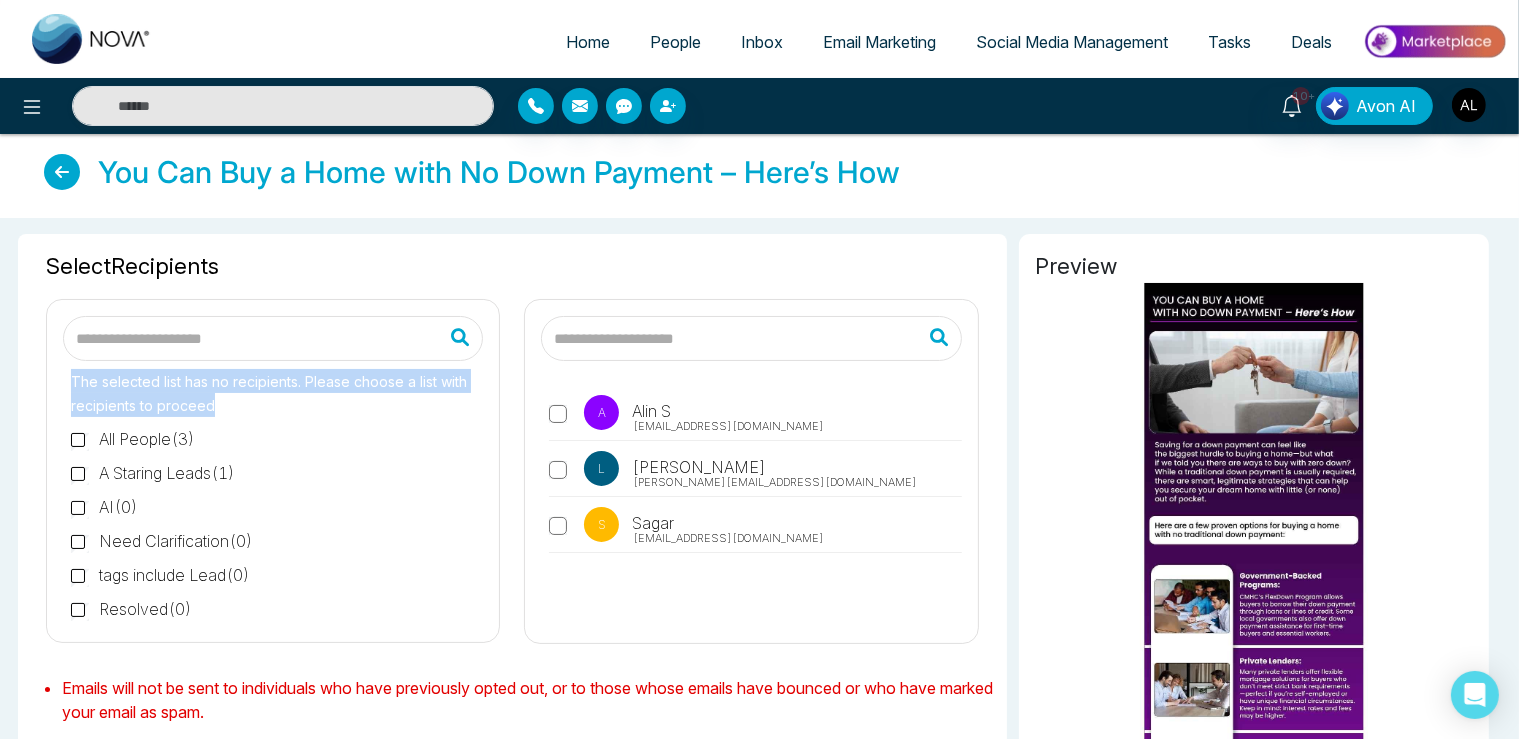 click on "The selected list has no recipients. Please choose a list with recipients to proceed All People  ( 3 ) A Staring Leads  ( 1 ) AI  ( 0 ) Need Clarification  ( 0 ) tags include Lead  ( 0 ) Resolved  ( 0 ) ADD  ( 2 ) first name start with l  ( 1 ) stage include New Lead  ( 3 ) 😅😅😅  ( 0 ) A  ( 2 ) o  ( 0 )" at bounding box center (273, 493) 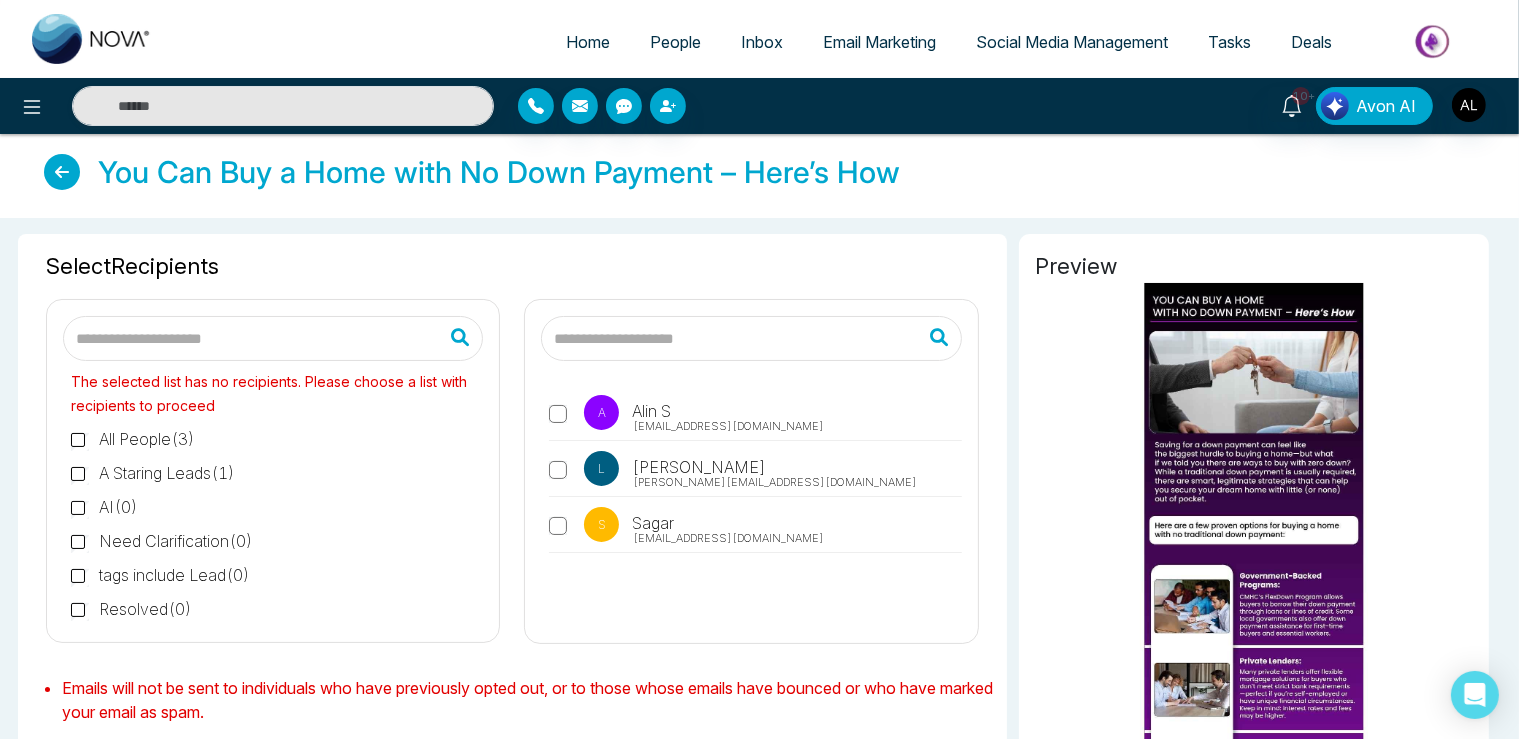 click on "The selected list has no recipients. Please choose a list with recipients to proceed All People  ( 3 ) A Staring Leads  ( 1 ) AI  ( 0 ) Need Clarification  ( 0 ) tags include Lead  ( 0 ) Resolved  ( 0 ) ADD  ( 2 ) first name start with l  ( 1 ) stage include New Lead  ( 3 ) 😅😅😅  ( 0 ) A  ( 2 ) o  ( 0 )" at bounding box center (273, 493) 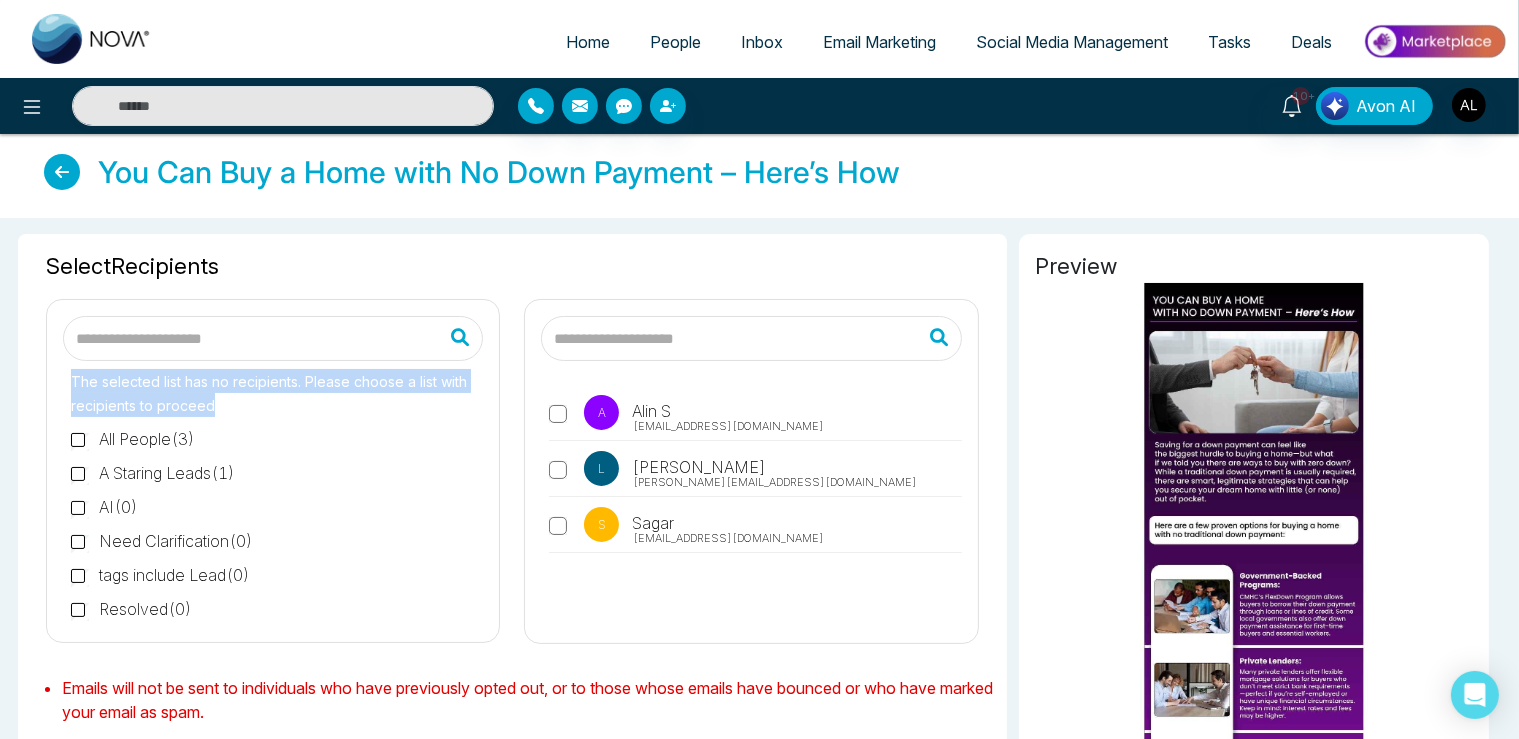 drag, startPoint x: 73, startPoint y: 380, endPoint x: 220, endPoint y: 413, distance: 150.65855 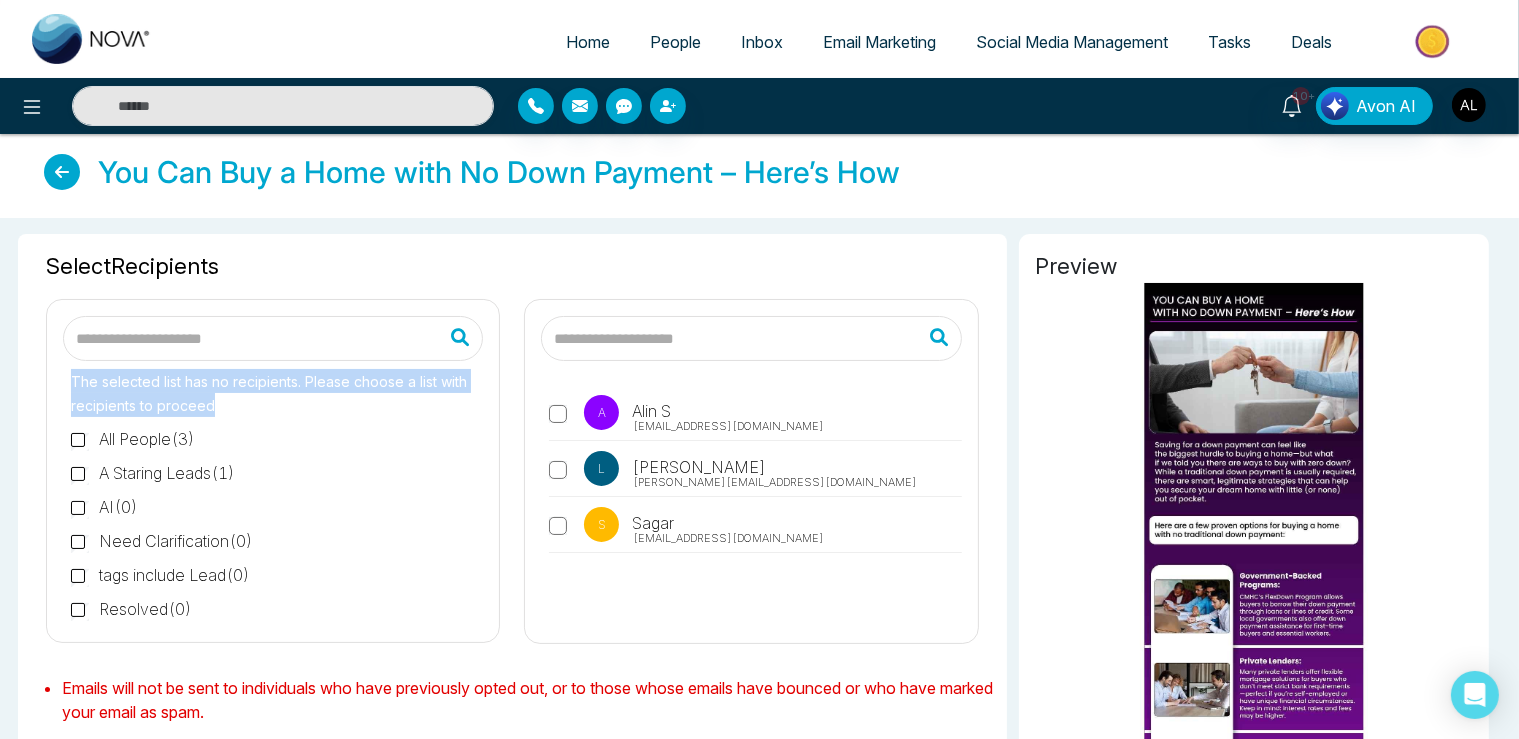 click on "The selected list has no recipients. Please choose a list with recipients to proceed All People  ( 3 ) A Staring Leads  ( 1 ) AI  ( 0 ) Need Clarification  ( 0 ) tags include Lead  ( 0 ) Resolved  ( 0 ) ADD  ( 2 ) first name start with l  ( 1 ) stage include New Lead  ( 3 ) 😅😅😅  ( 0 ) A  ( 2 ) o  ( 0 )" at bounding box center (273, 493) 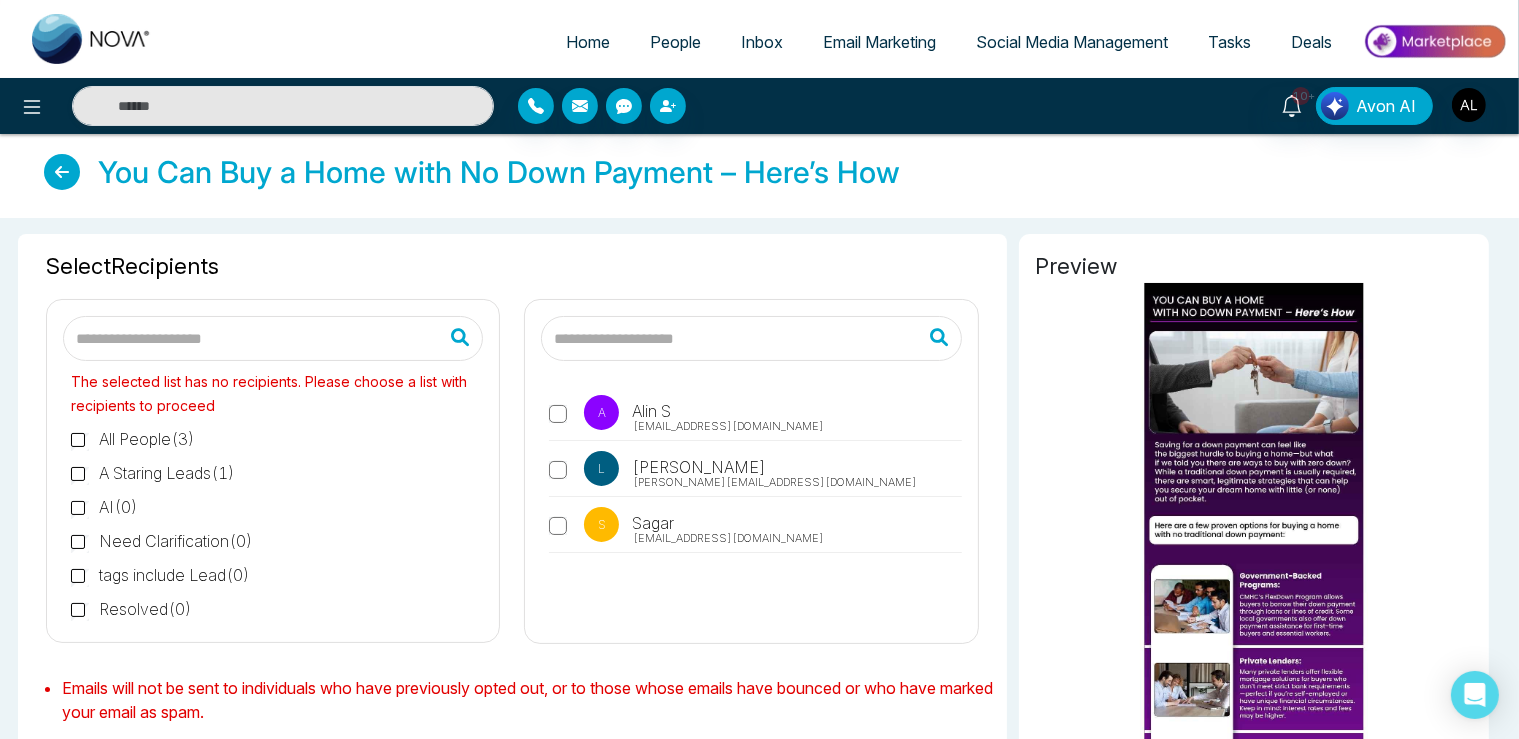 click on "The selected list has no recipients. Please choose a list with recipients to proceed All People  ( 3 ) A Staring Leads  ( 1 ) AI  ( 0 ) Need Clarification  ( 0 ) tags include Lead  ( 0 ) Resolved  ( 0 ) ADD  ( 2 ) first name start with l  ( 1 ) stage include New Lead  ( 3 ) 😅😅😅  ( 0 ) A  ( 2 ) o  ( 0 )" at bounding box center (273, 493) 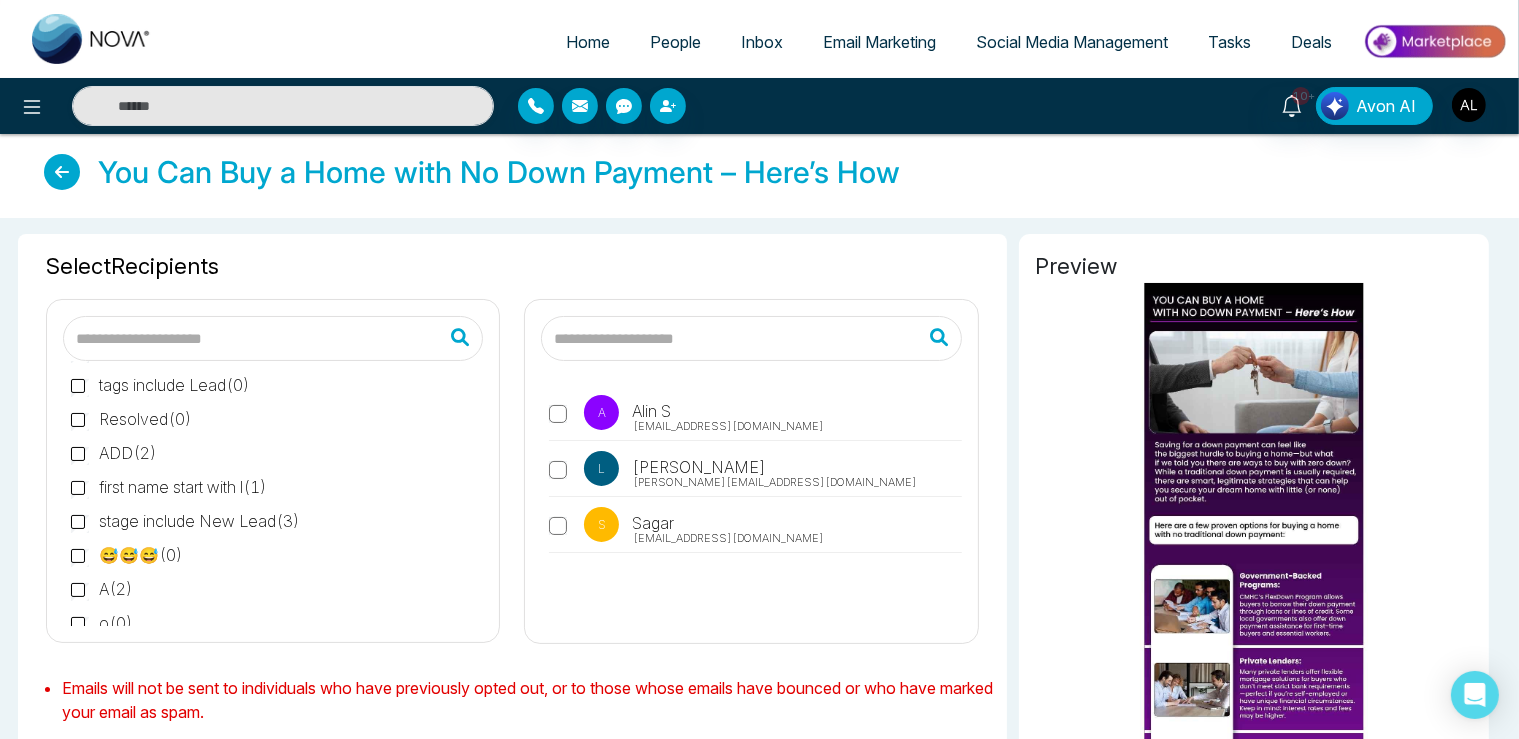 scroll, scrollTop: 204, scrollLeft: 0, axis: vertical 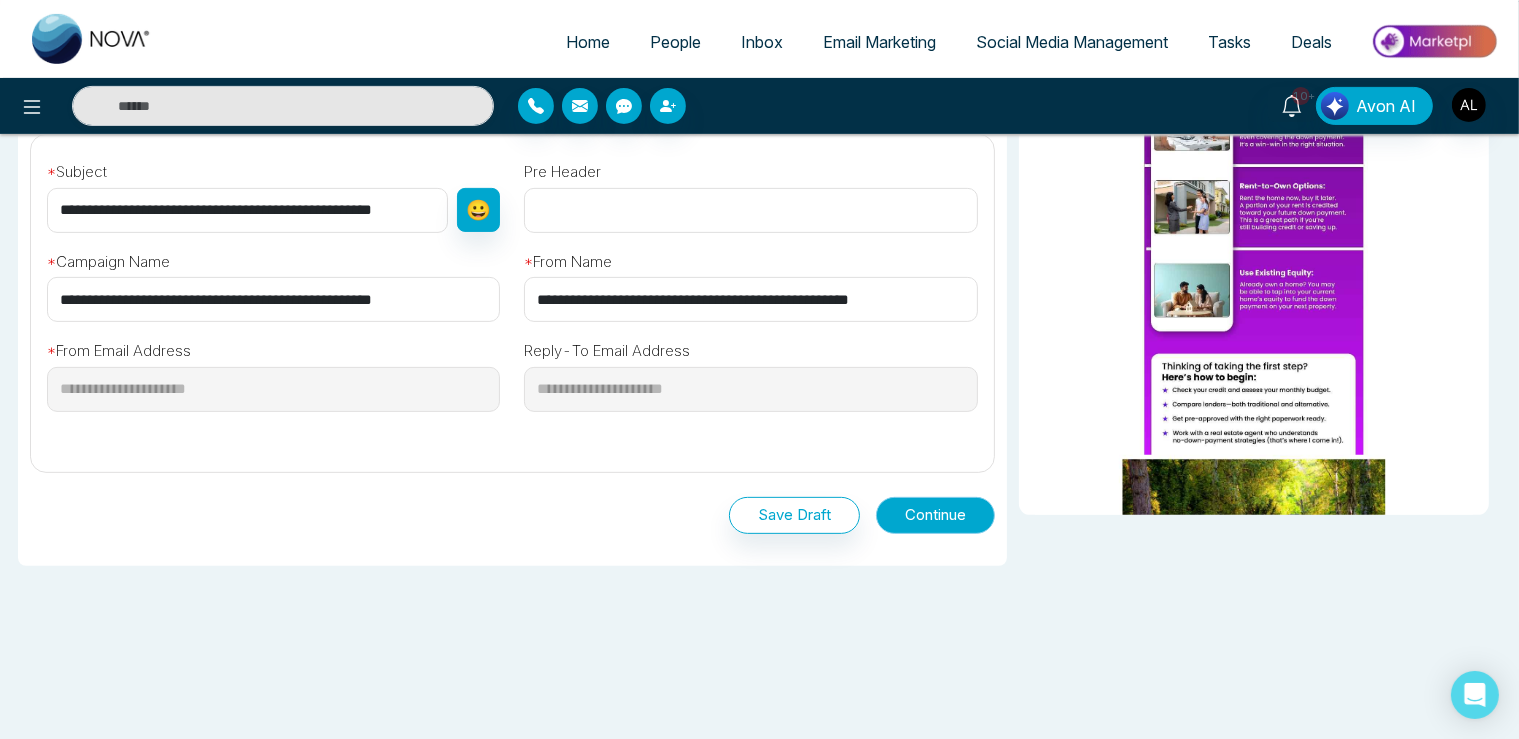 click on "Continue" at bounding box center [935, 515] 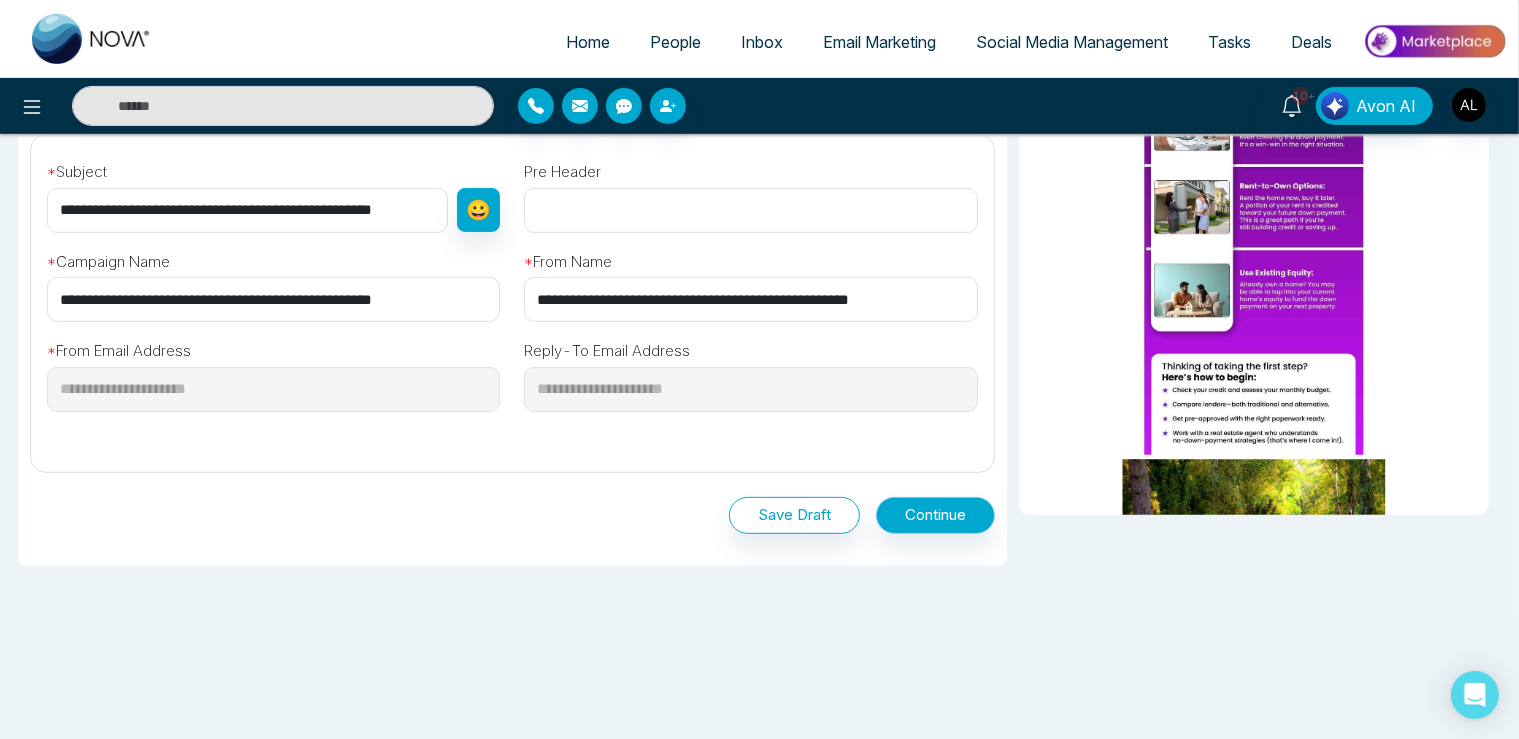 scroll, scrollTop: 0, scrollLeft: 0, axis: both 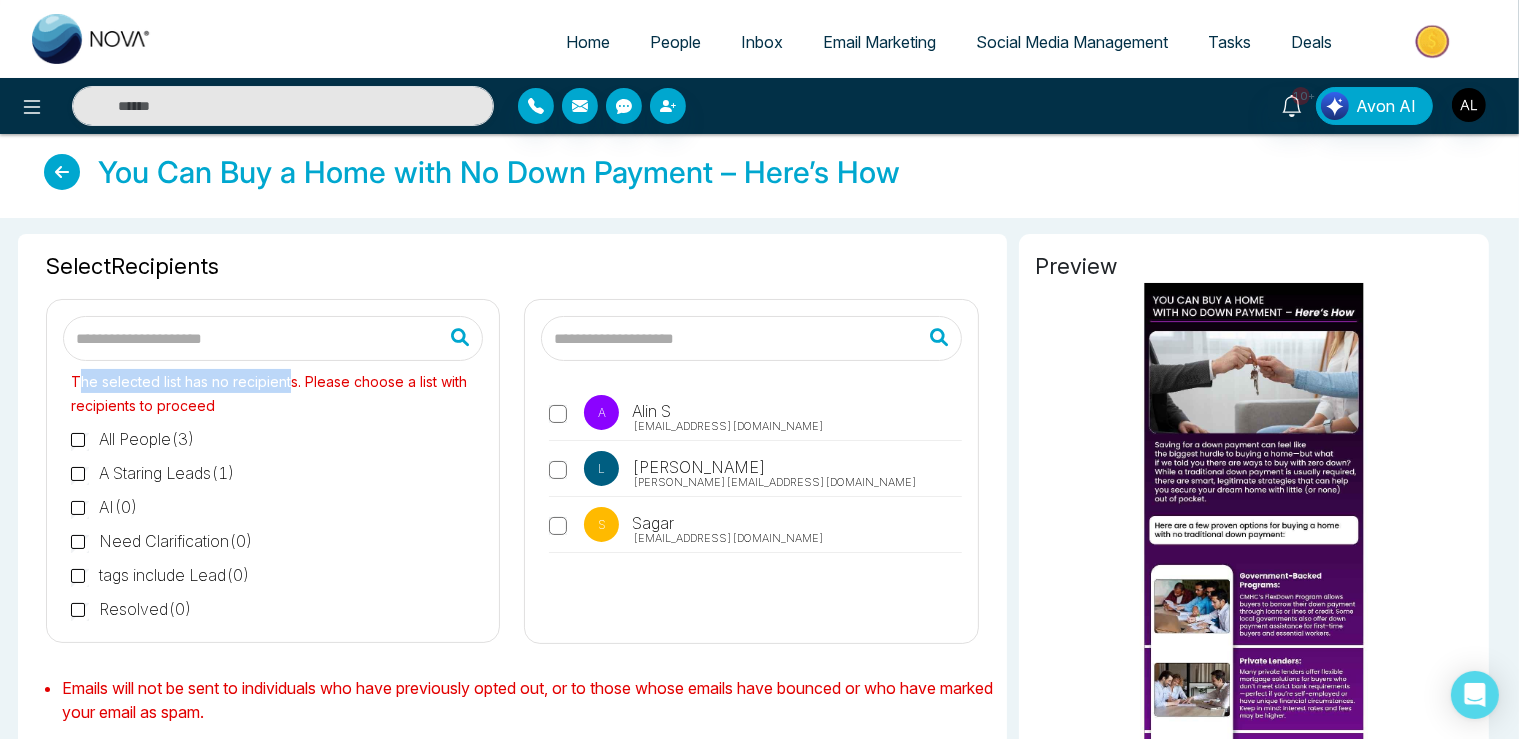 drag, startPoint x: 114, startPoint y: 385, endPoint x: 290, endPoint y: 385, distance: 176 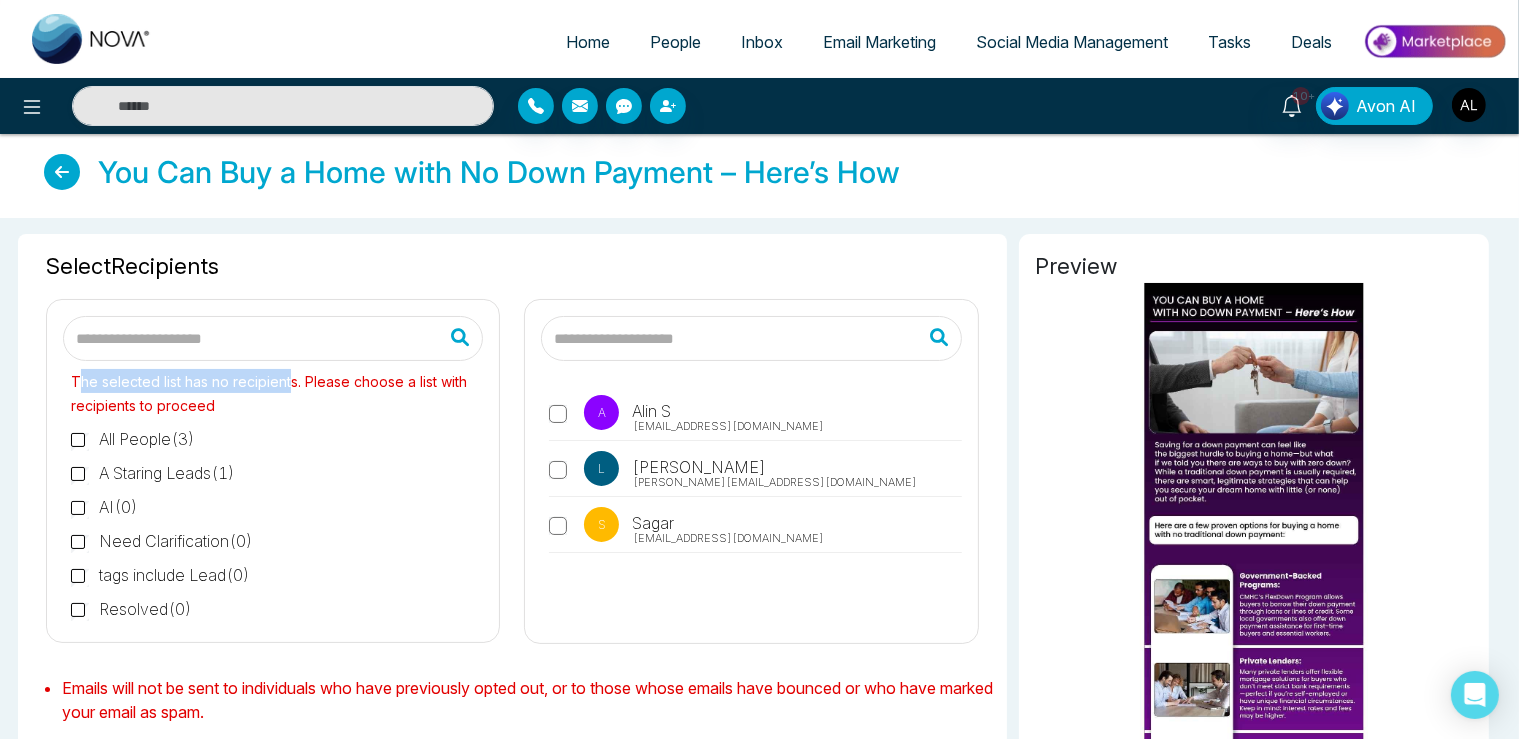click on "The selected list has no recipients. Please choose a list with recipients to proceed" at bounding box center [269, 393] 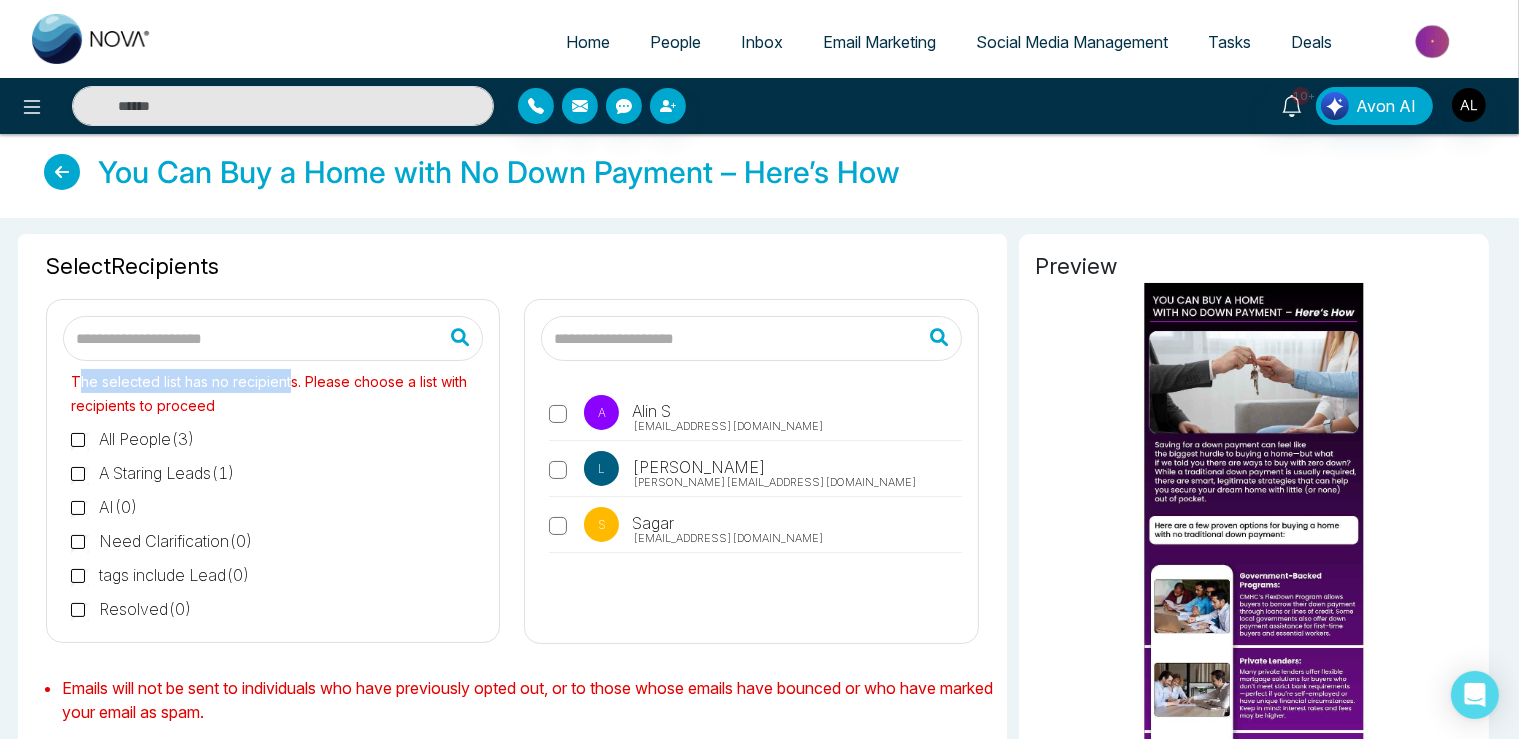 click on "The selected list has no recipients. Please choose a list with recipients to proceed" at bounding box center (269, 393) 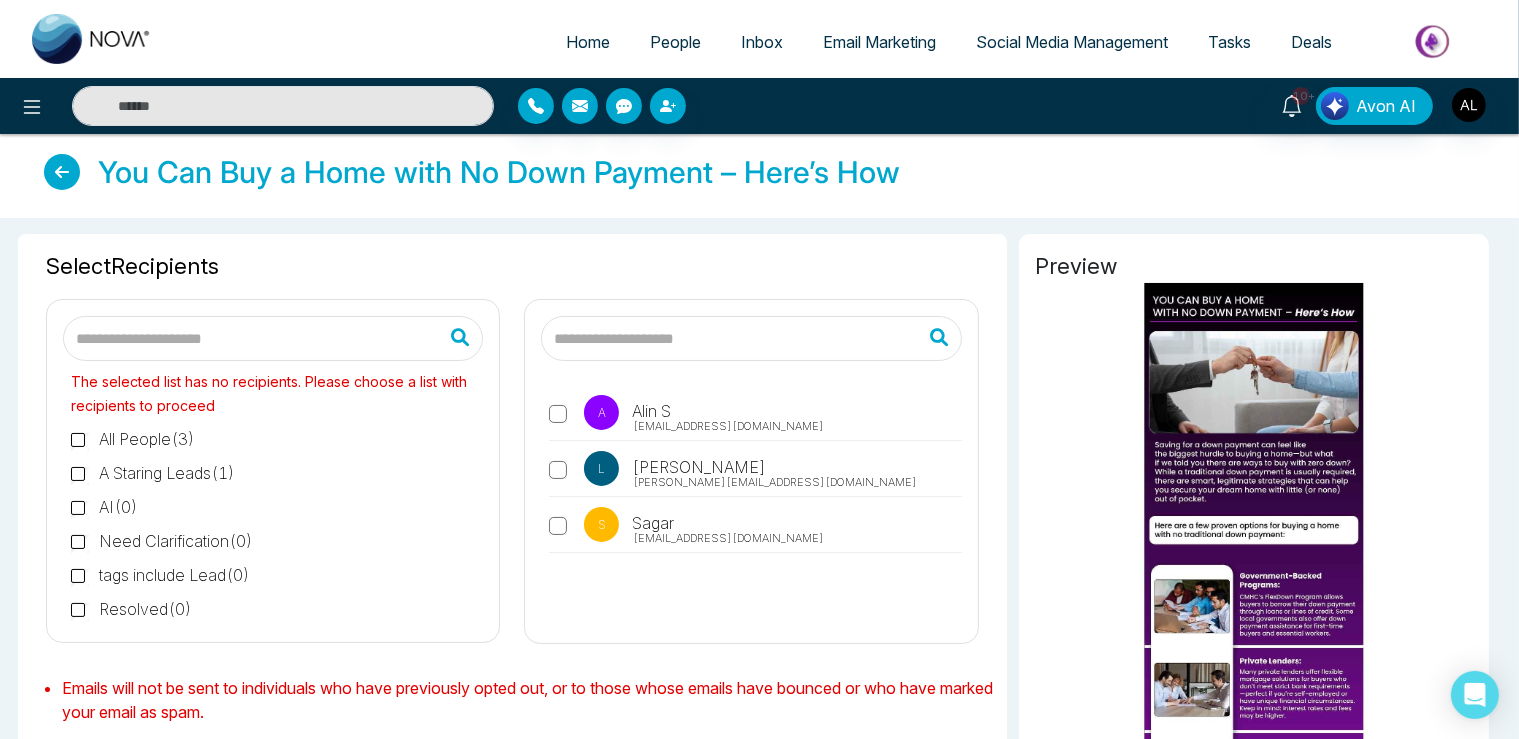 scroll, scrollTop: 115, scrollLeft: 0, axis: vertical 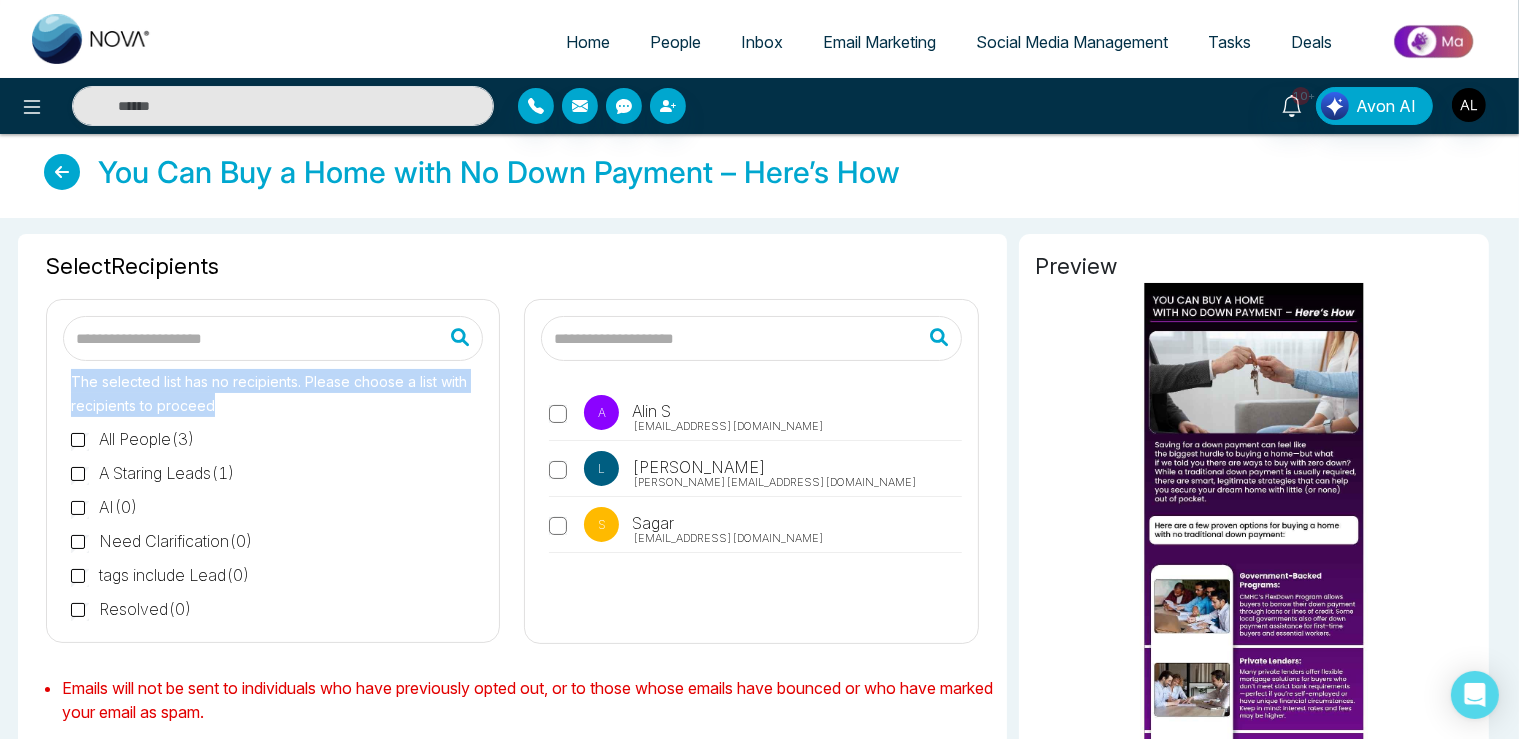 drag, startPoint x: 75, startPoint y: 379, endPoint x: 213, endPoint y: 402, distance: 139.90353 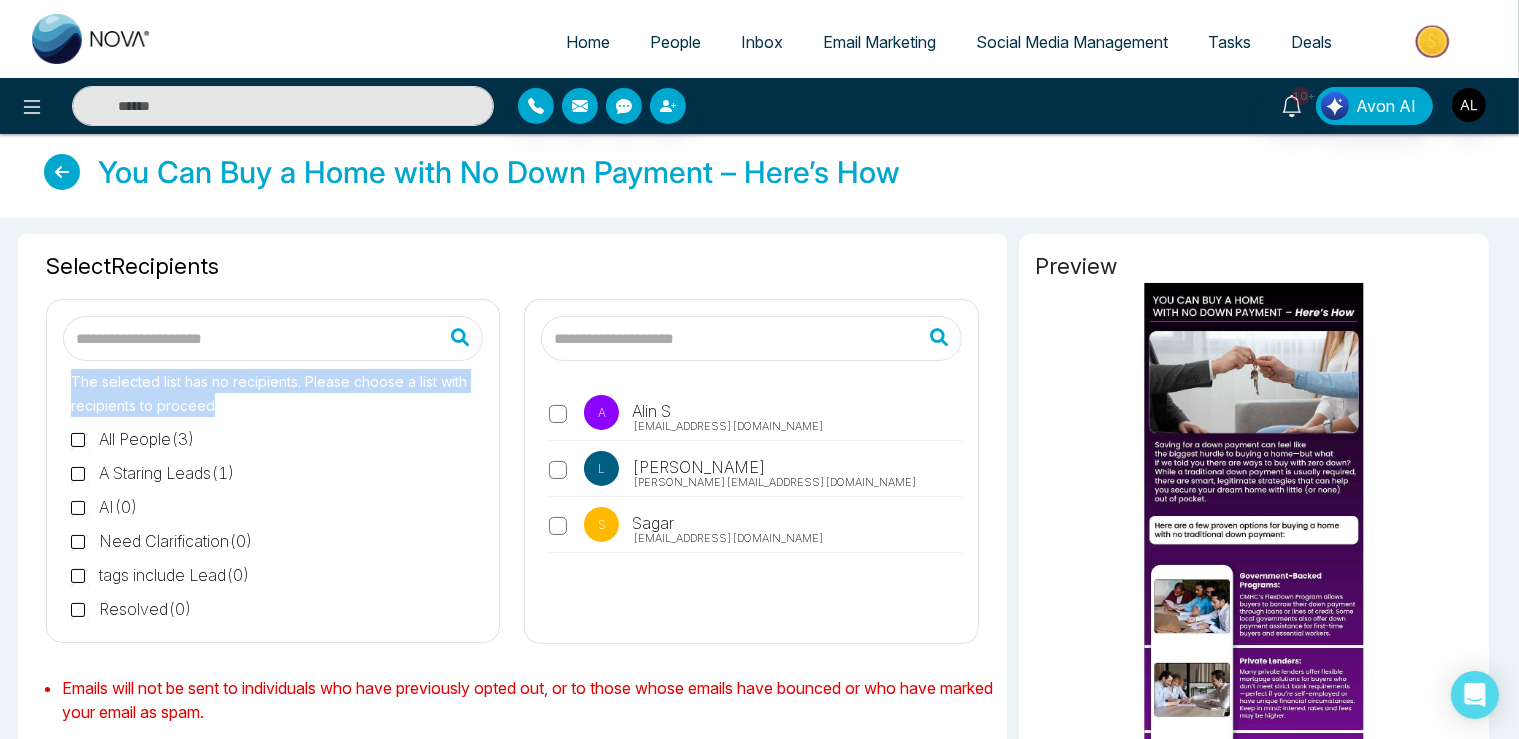 click on "The selected list has no recipients. Please choose a list with recipients to proceed All People  ( 3 ) A Staring Leads  ( 1 ) AI  ( 0 ) Need Clarification  ( 0 ) tags include Lead  ( 0 ) Resolved  ( 0 ) ADD  ( 2 ) first name start with l  ( 1 ) stage include New Lead  ( 3 ) 😅😅😅  ( 0 ) A  ( 2 ) o  ( 0 )" at bounding box center (273, 493) 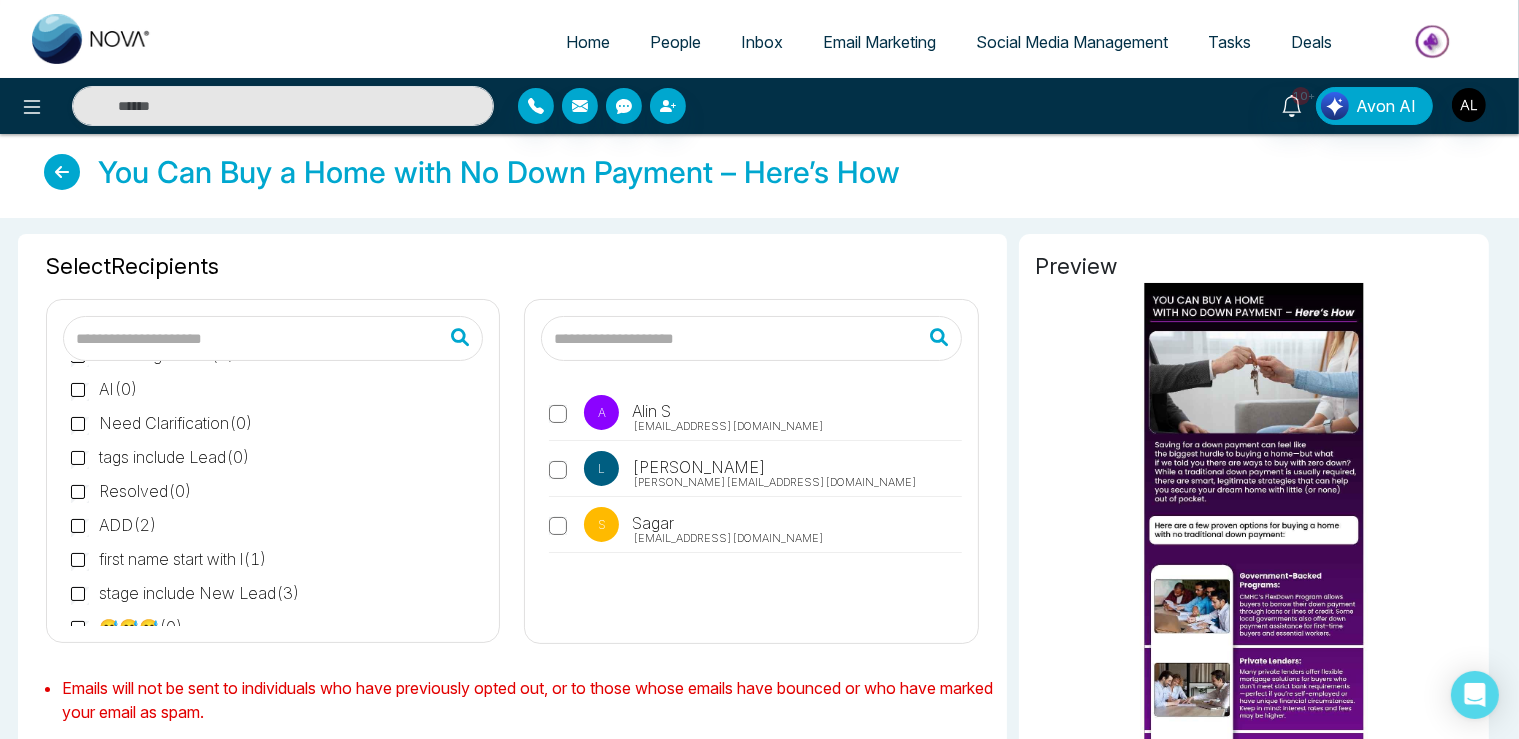 scroll, scrollTop: 204, scrollLeft: 0, axis: vertical 